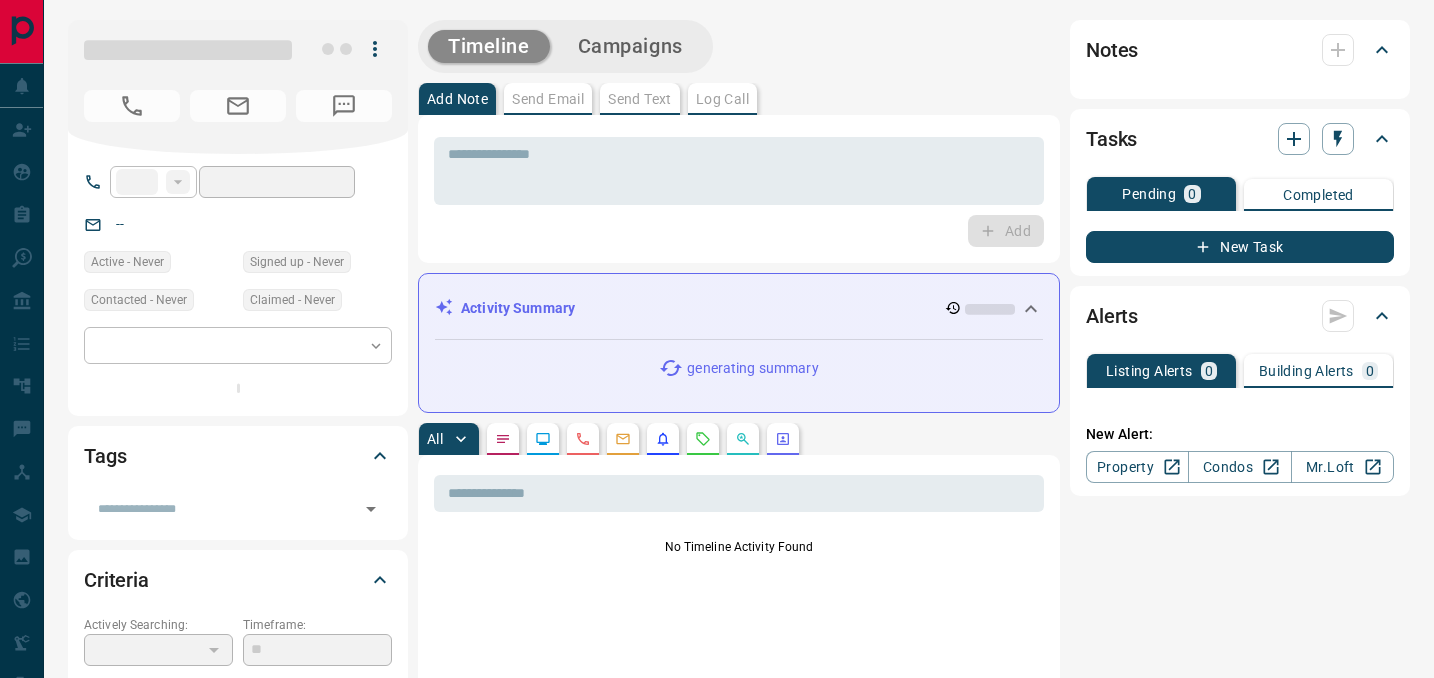 scroll, scrollTop: 0, scrollLeft: 0, axis: both 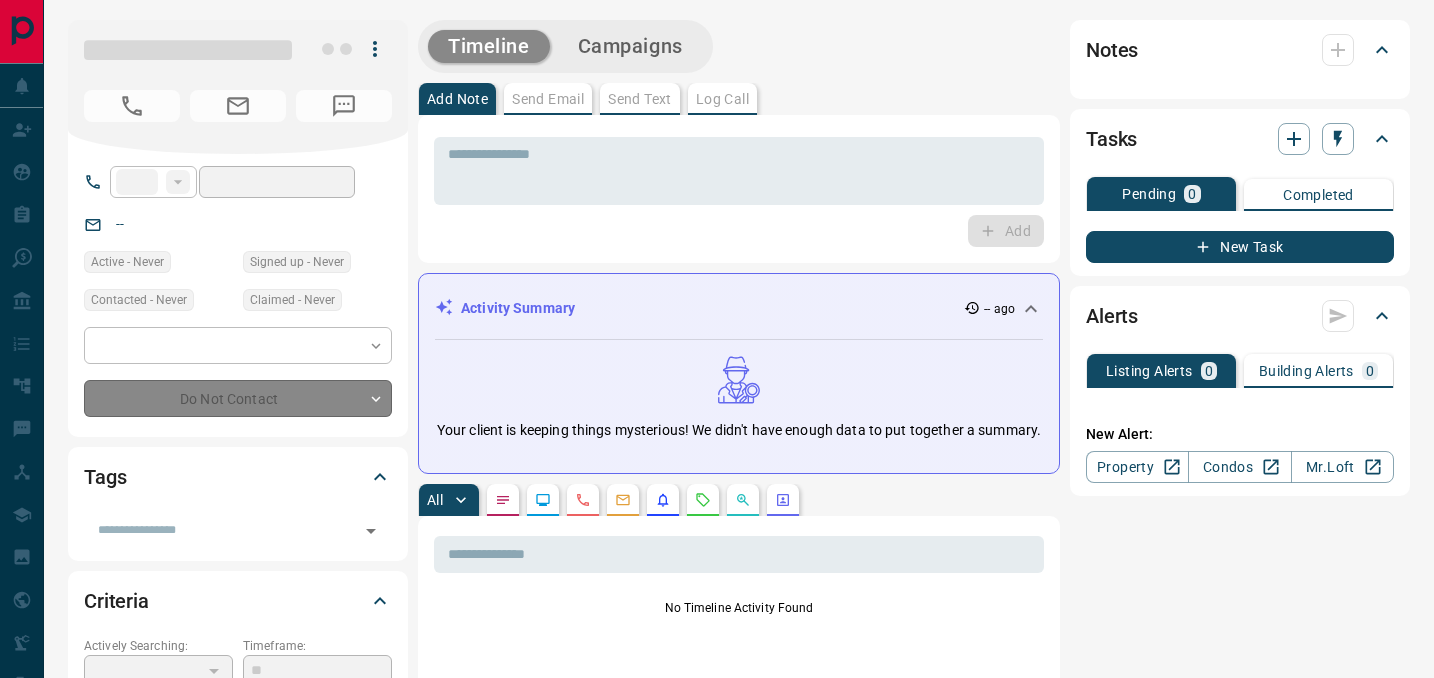 type on "**" 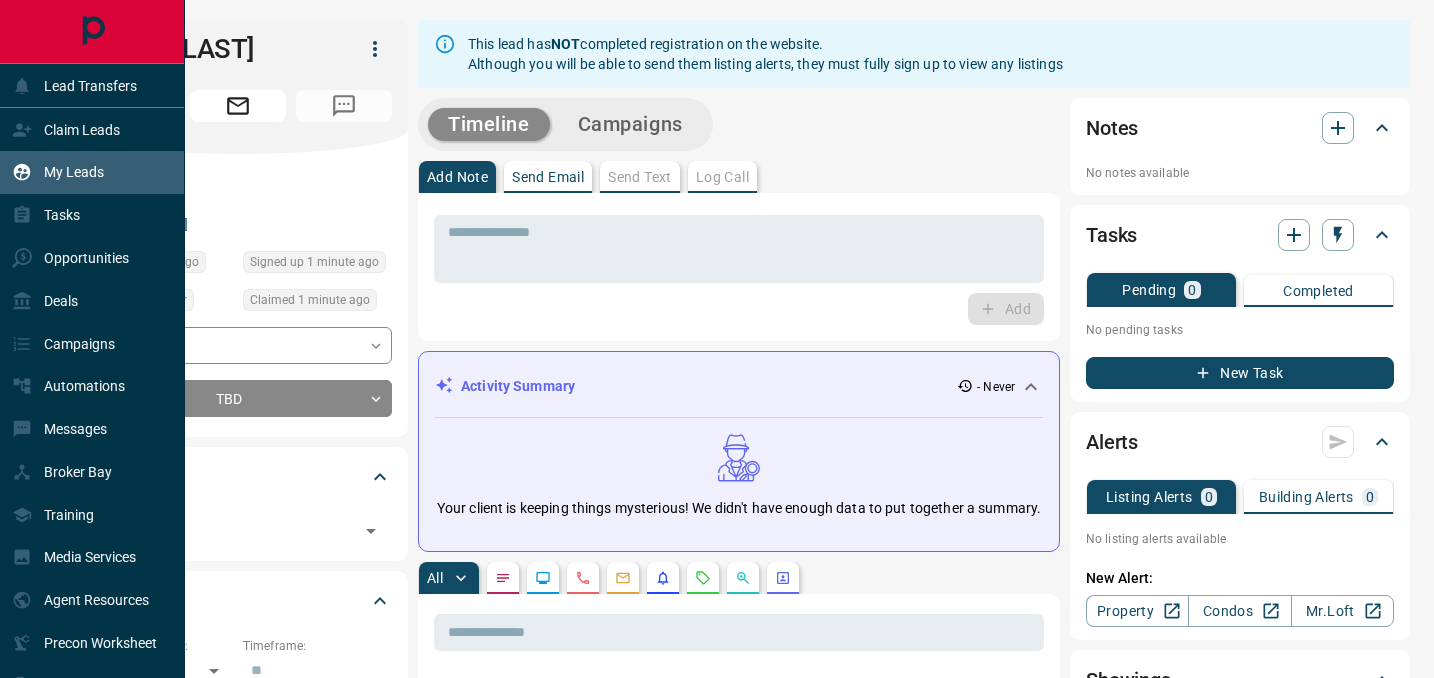 click on "My Leads" at bounding box center [74, 172] 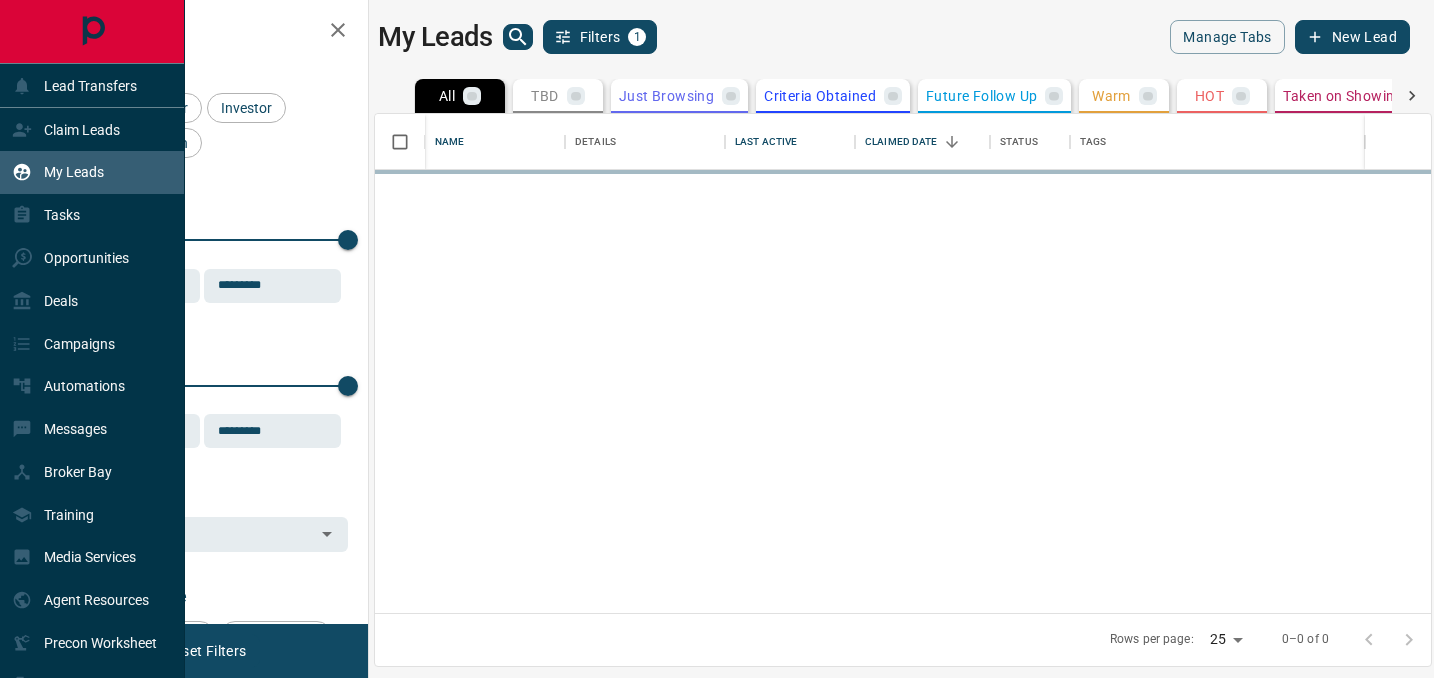 scroll, scrollTop: 1, scrollLeft: 1, axis: both 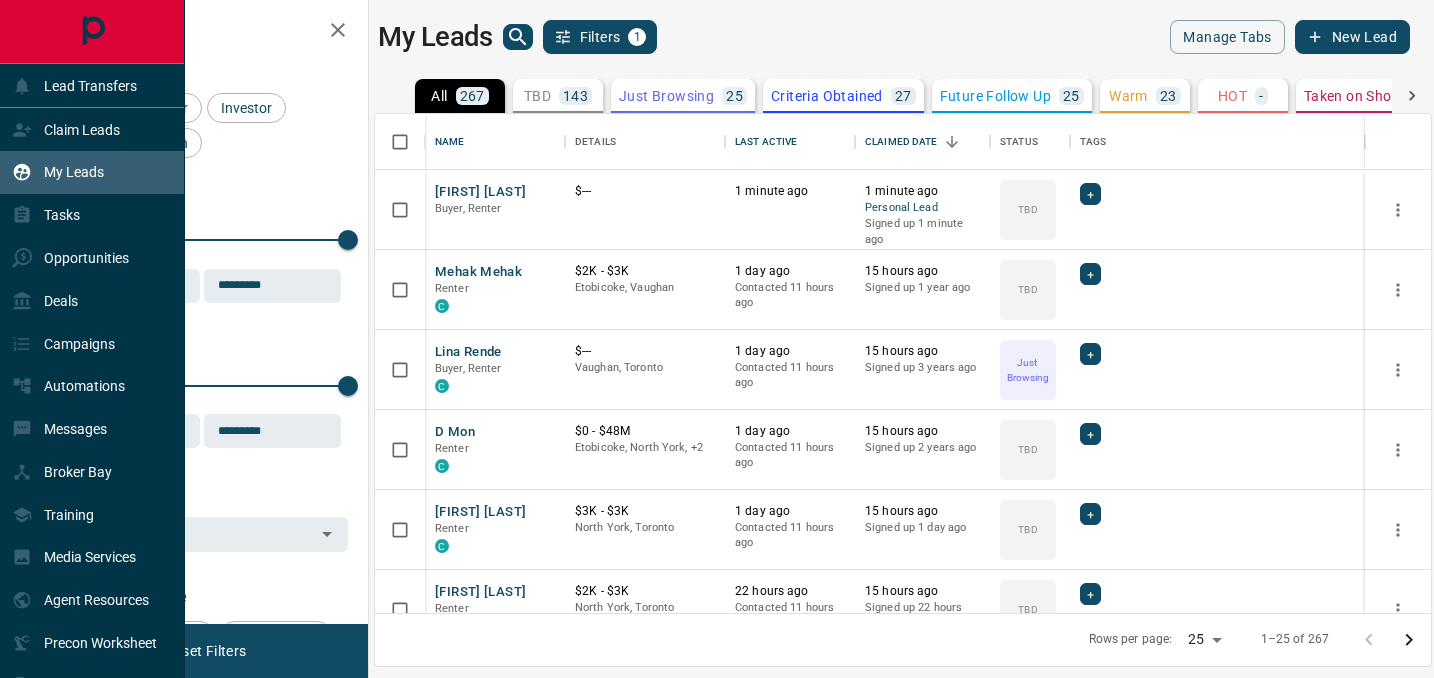 click on "My Leads" at bounding box center (58, 172) 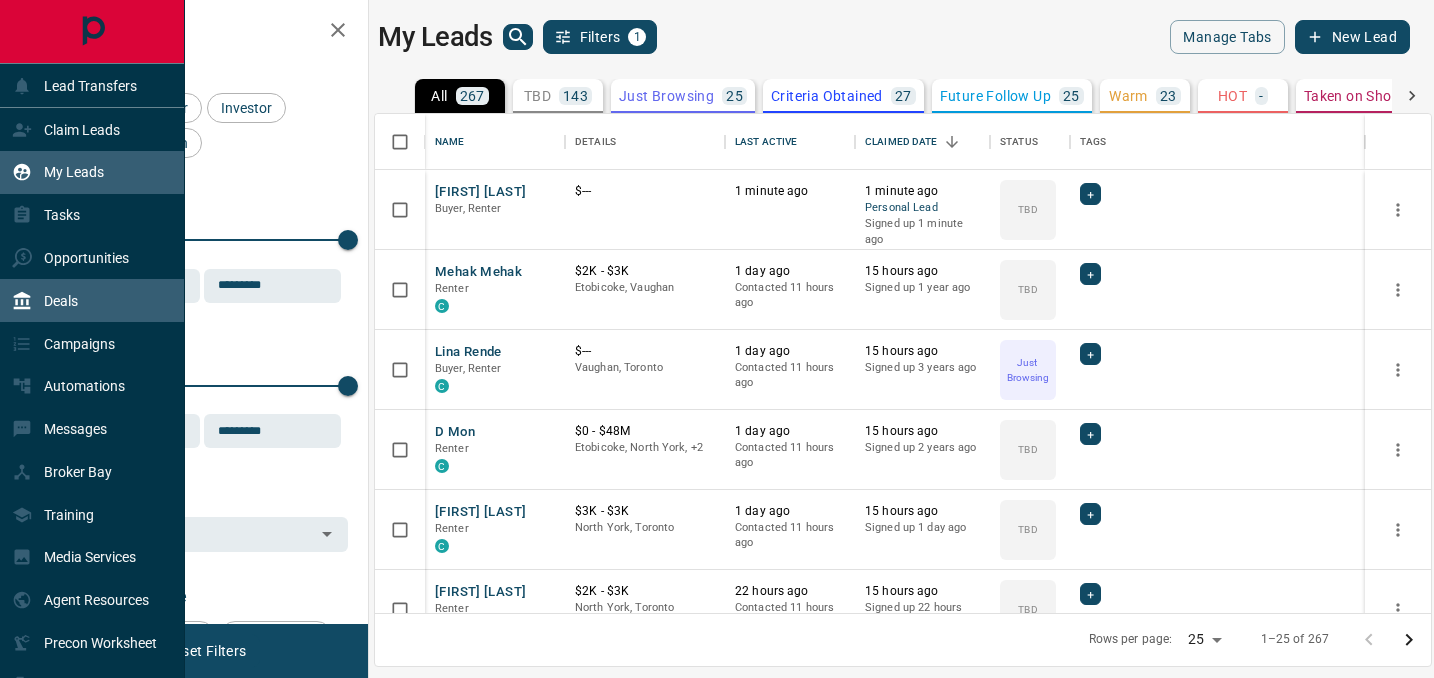 click on "Deals" at bounding box center [92, 300] 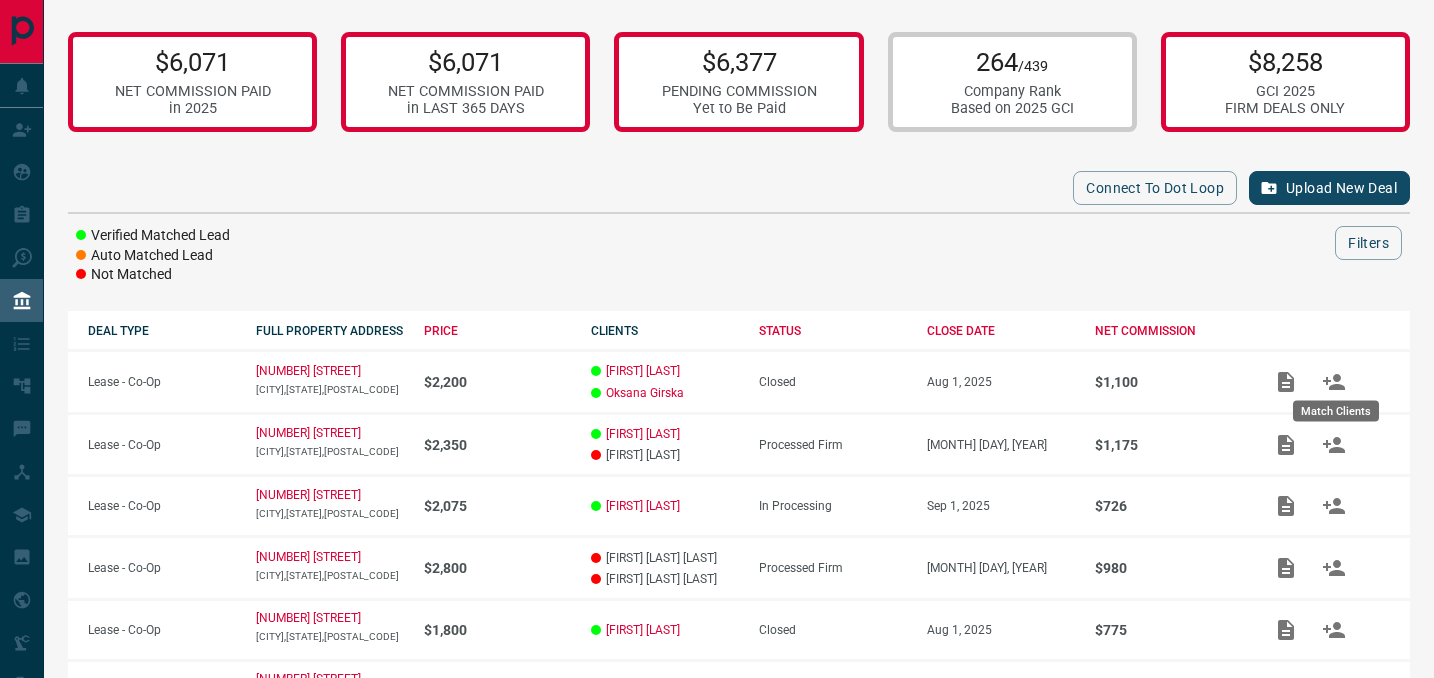 click on "Match Clients" at bounding box center (1336, 405) 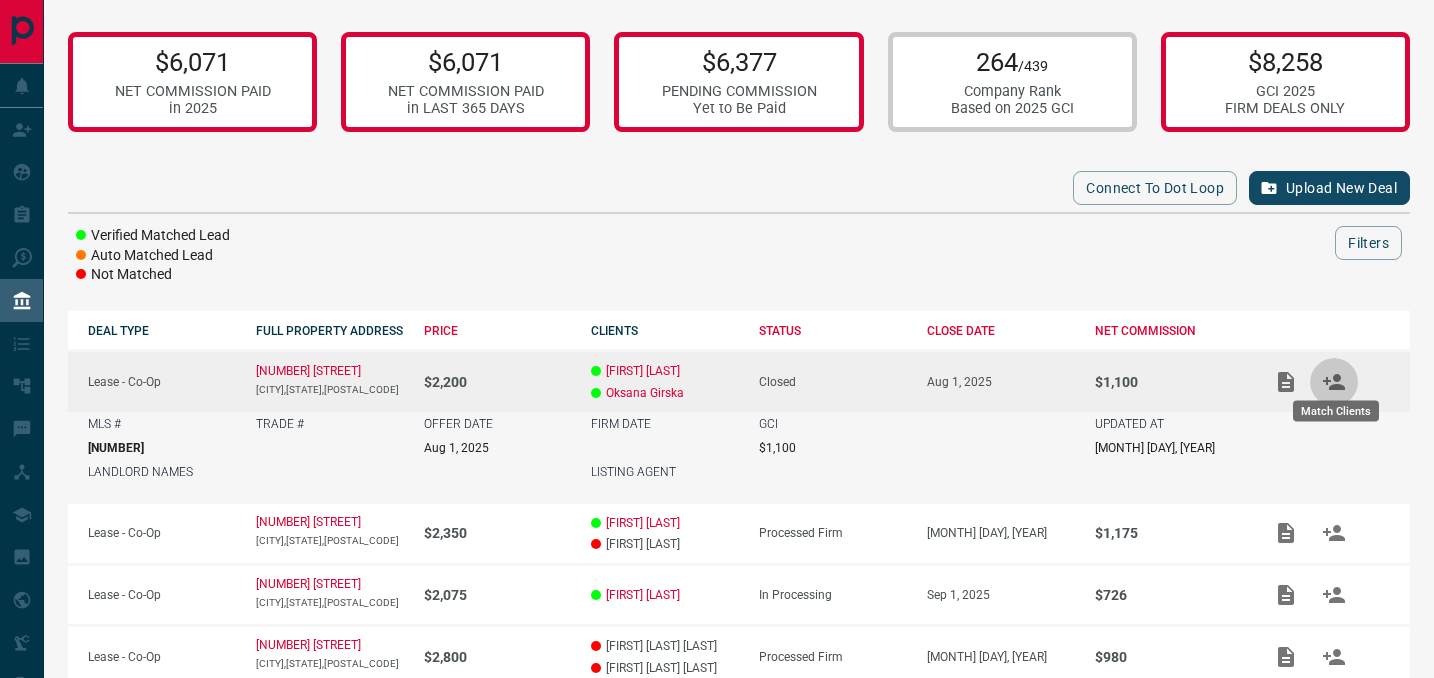 click 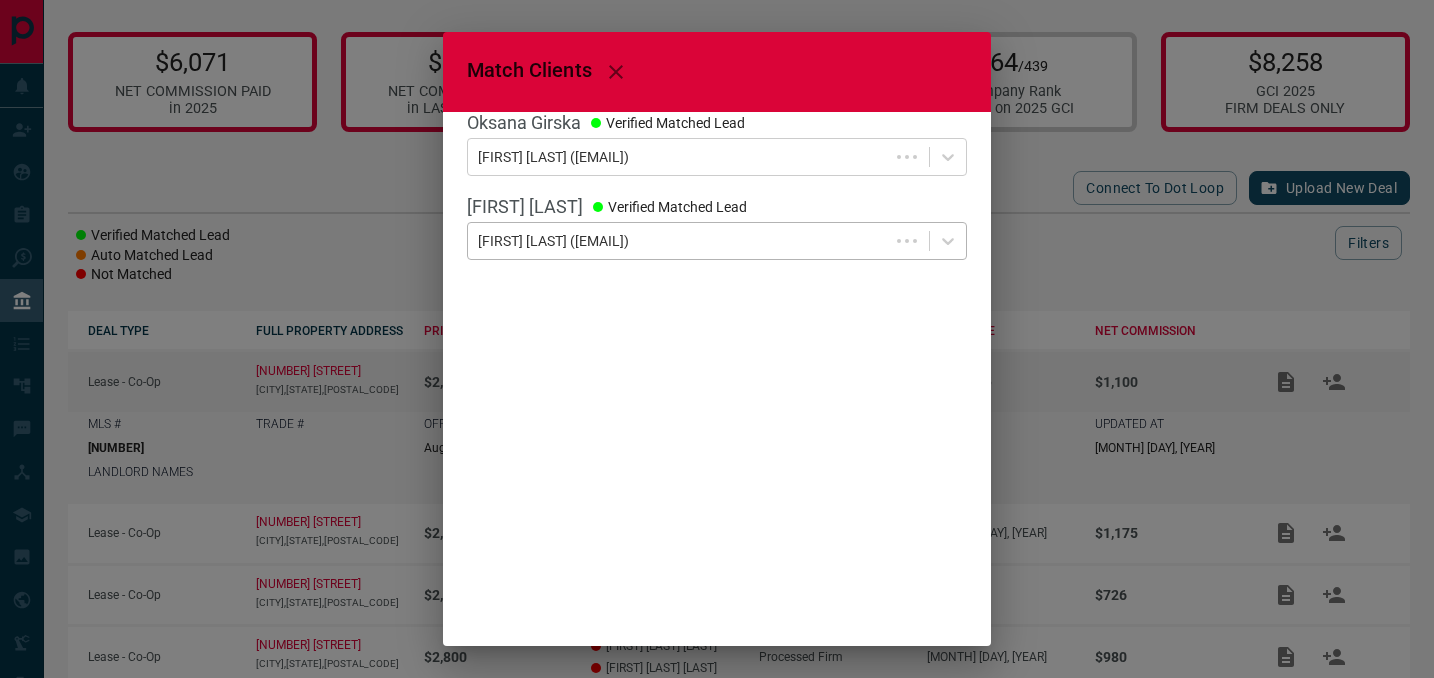 click at bounding box center (678, 241) 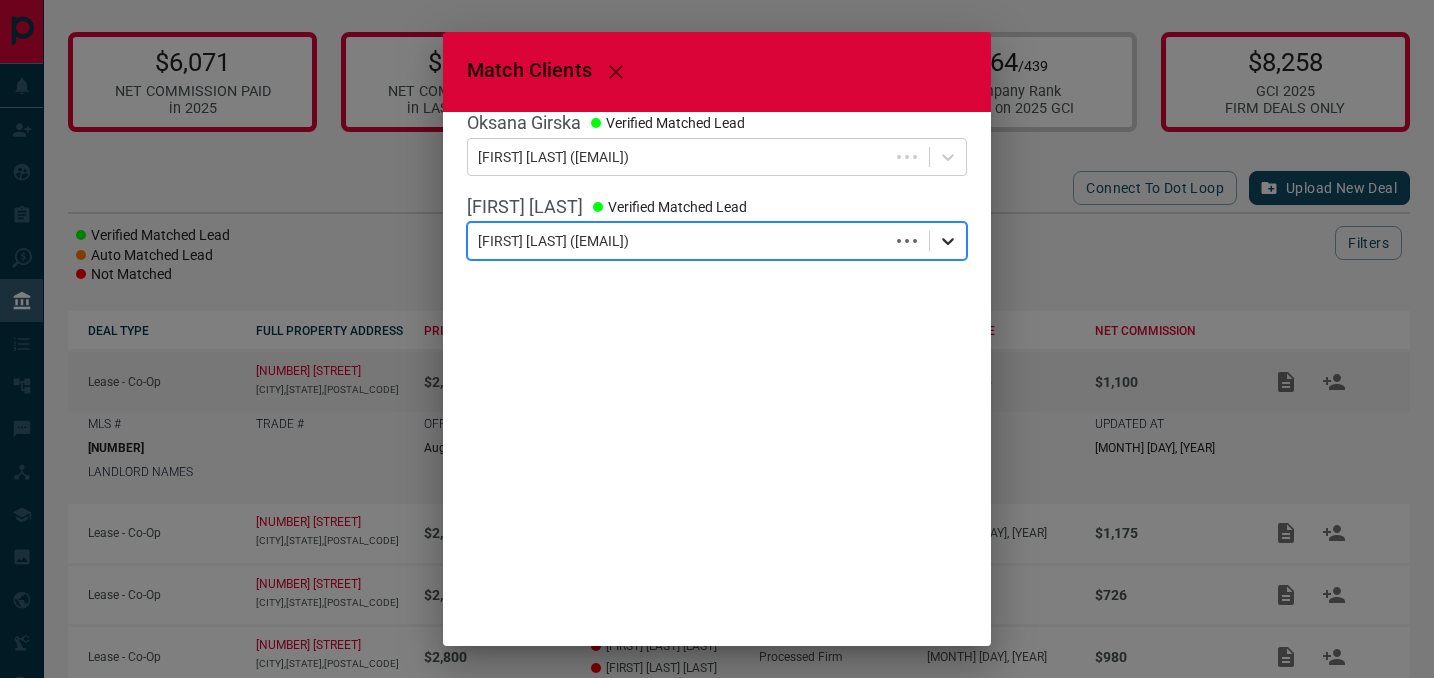 click 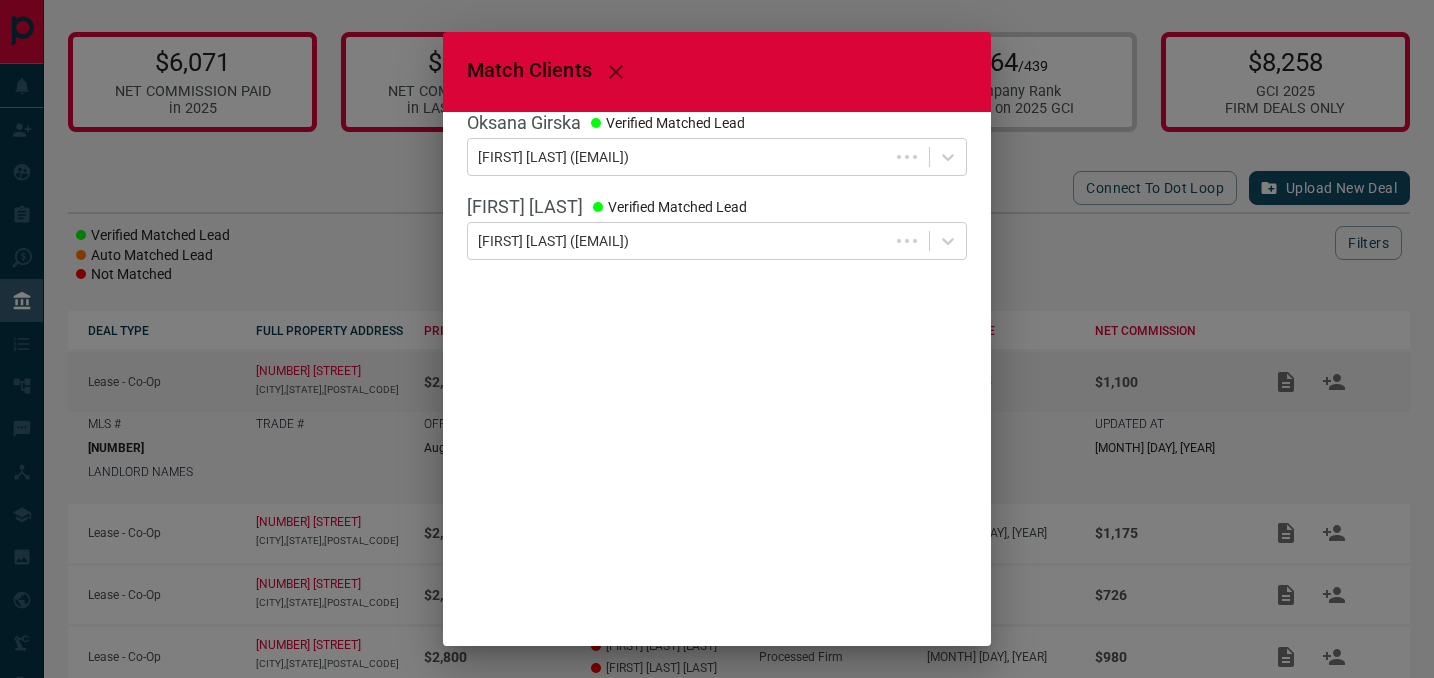 click on "Match Clients [FIRST] [LAST] Verified Matched Lead [FIRST] [LAST] ([EMAIL]) [FIRST] [LAST] Verified Matched Lead [FIRST] [LAST] ([EMAIL])" at bounding box center (717, 396) 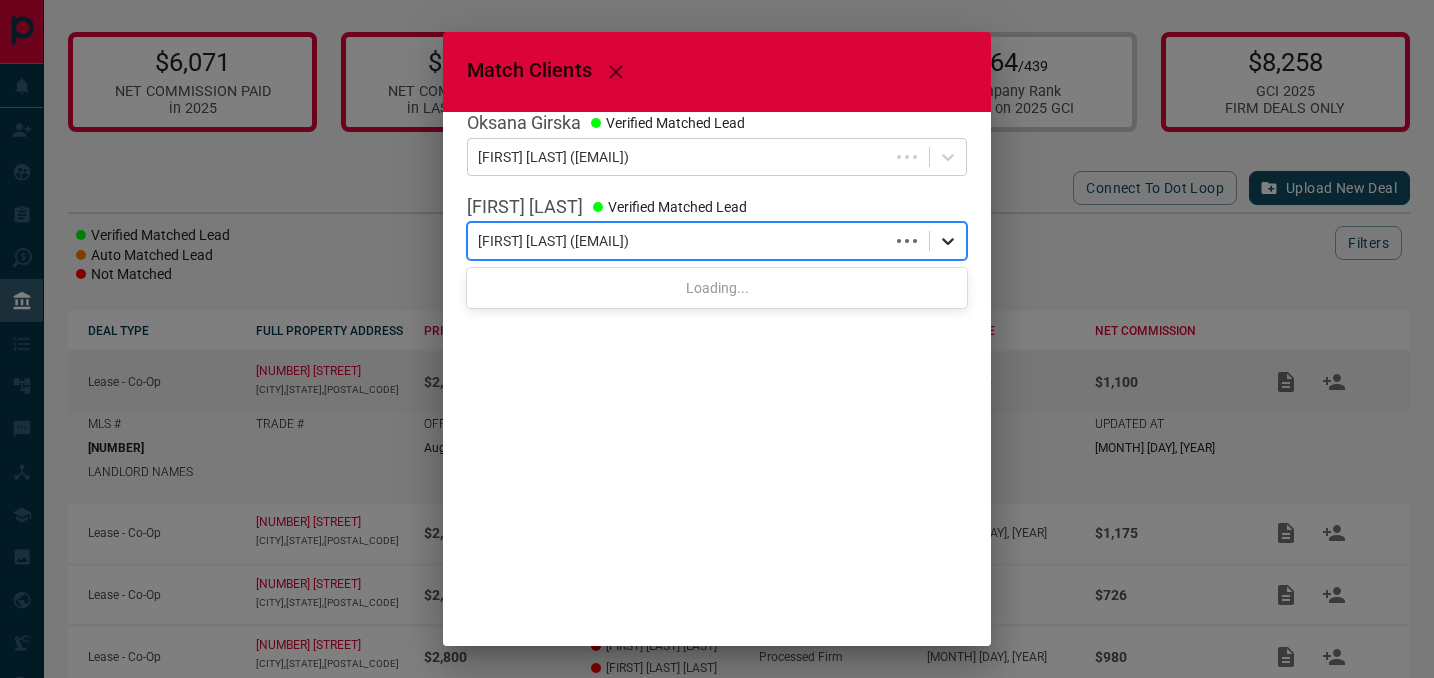 click 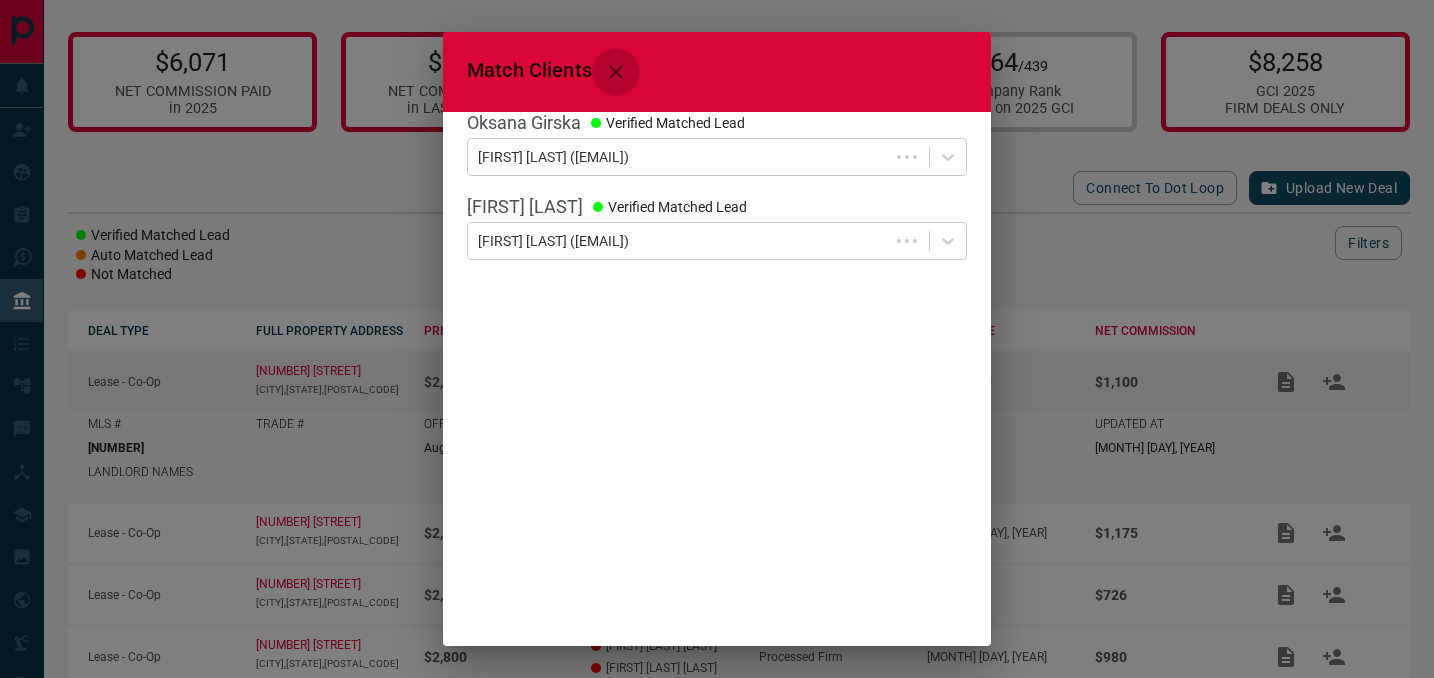 click 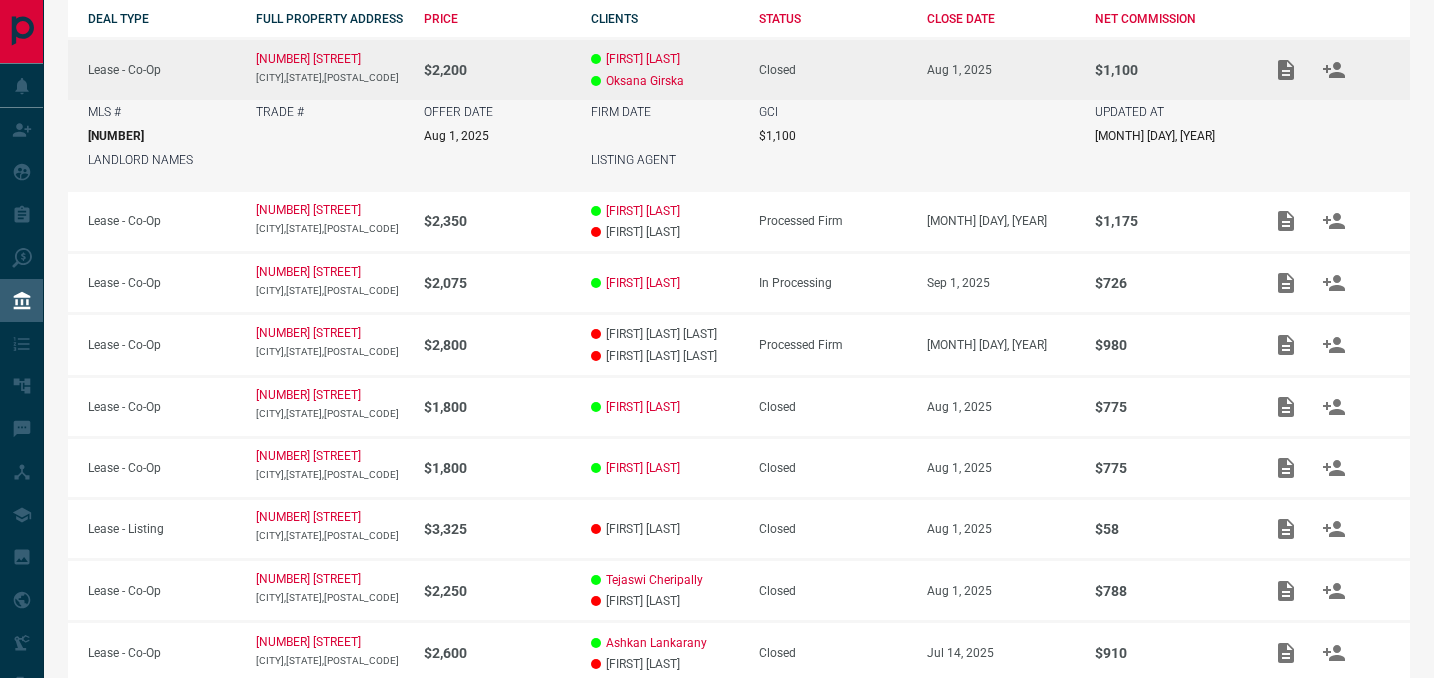 scroll, scrollTop: 0, scrollLeft: 0, axis: both 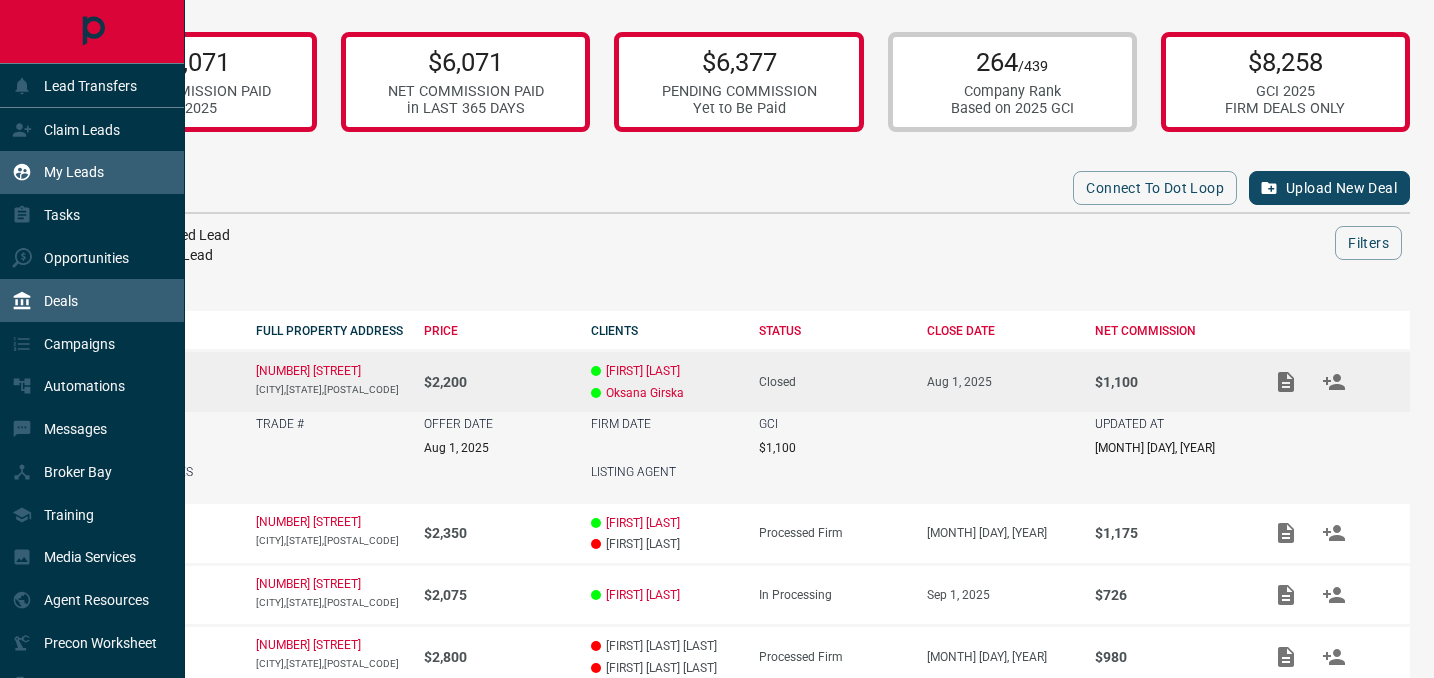 click on "My Leads" at bounding box center (58, 172) 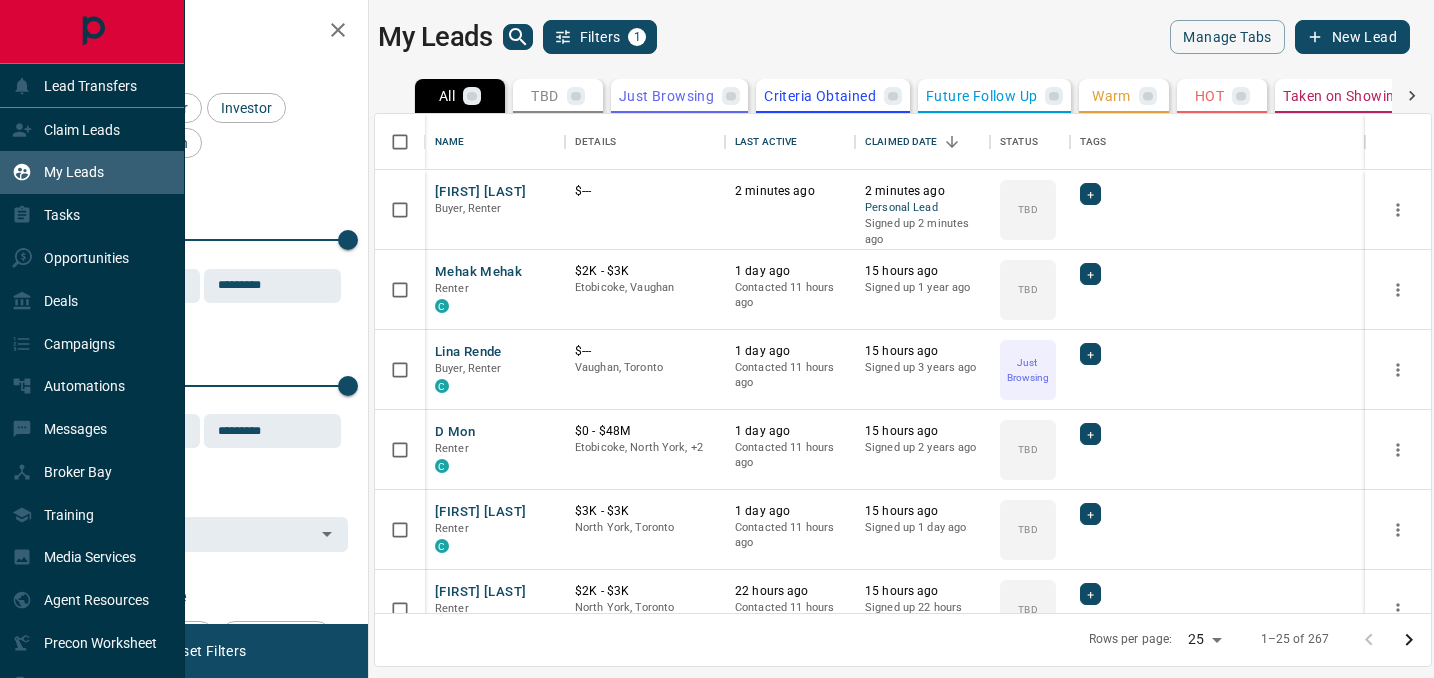 scroll, scrollTop: 1, scrollLeft: 1, axis: both 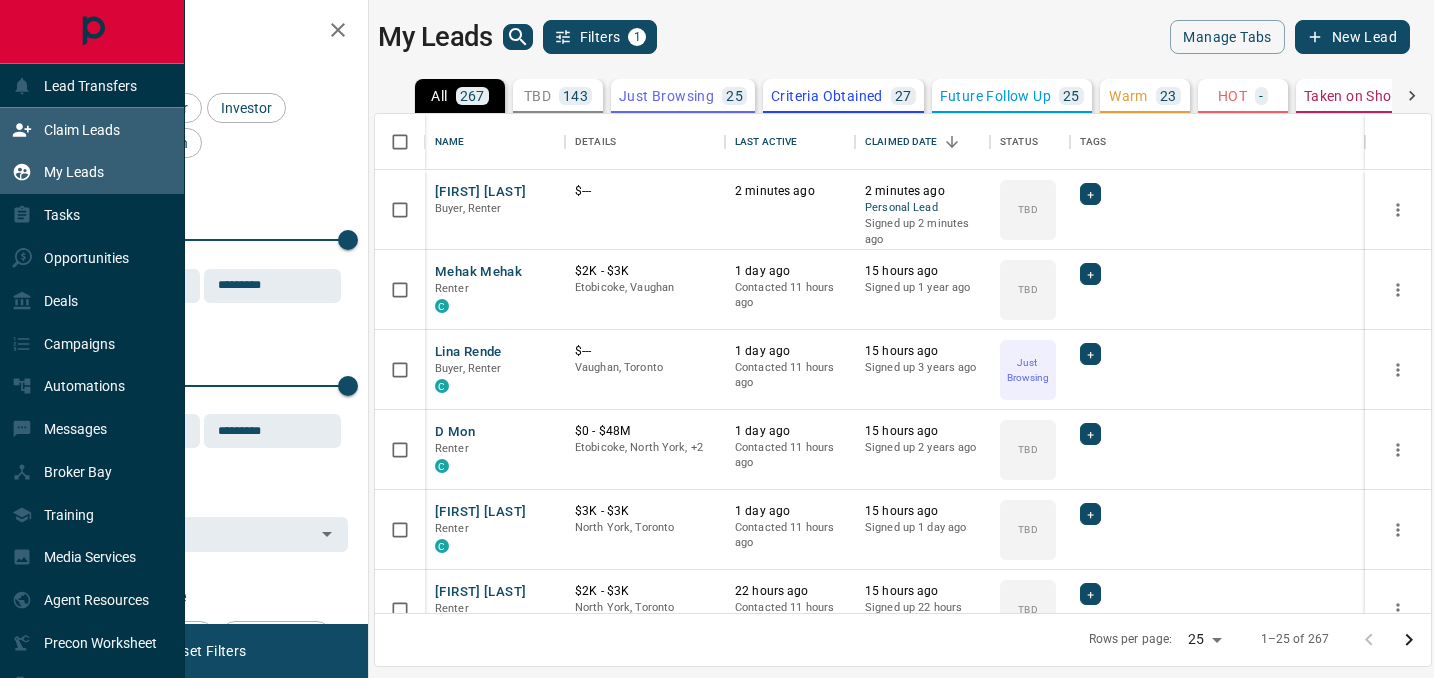 click on "Claim Leads" at bounding box center [66, 129] 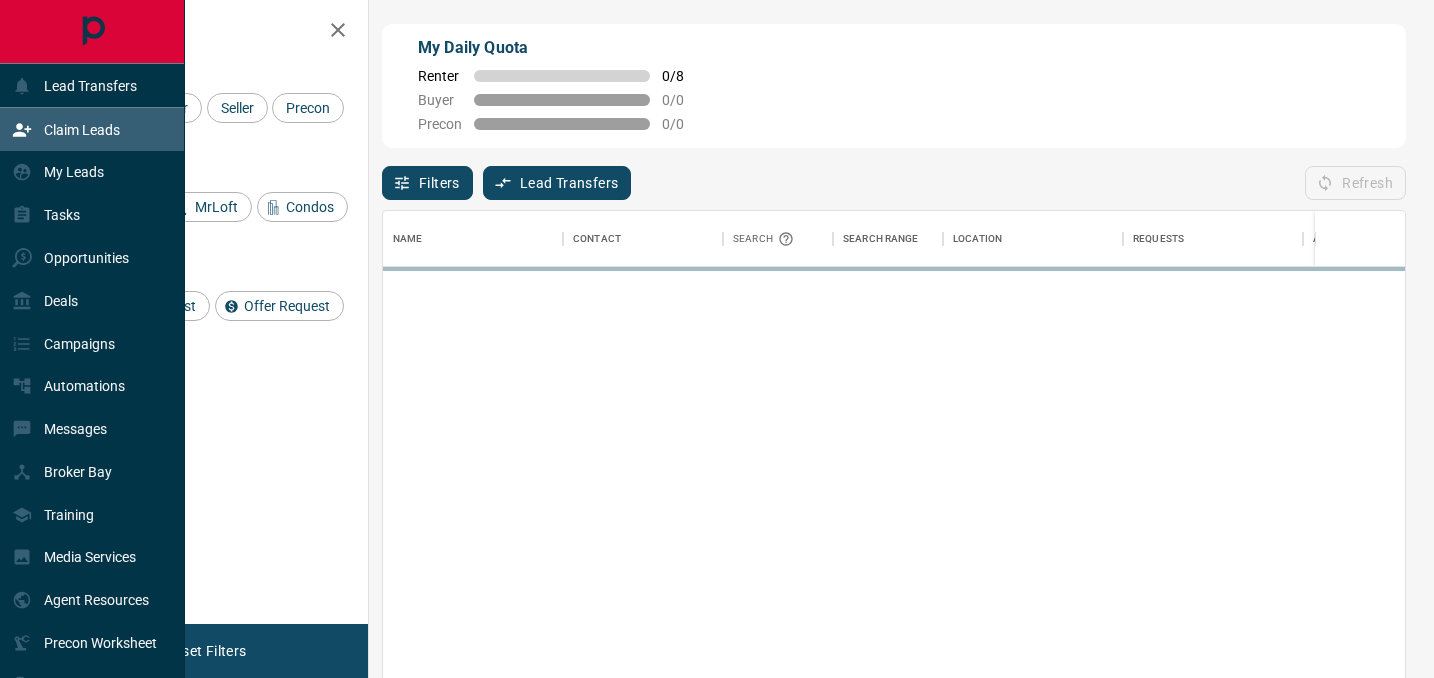scroll, scrollTop: 0, scrollLeft: 1, axis: horizontal 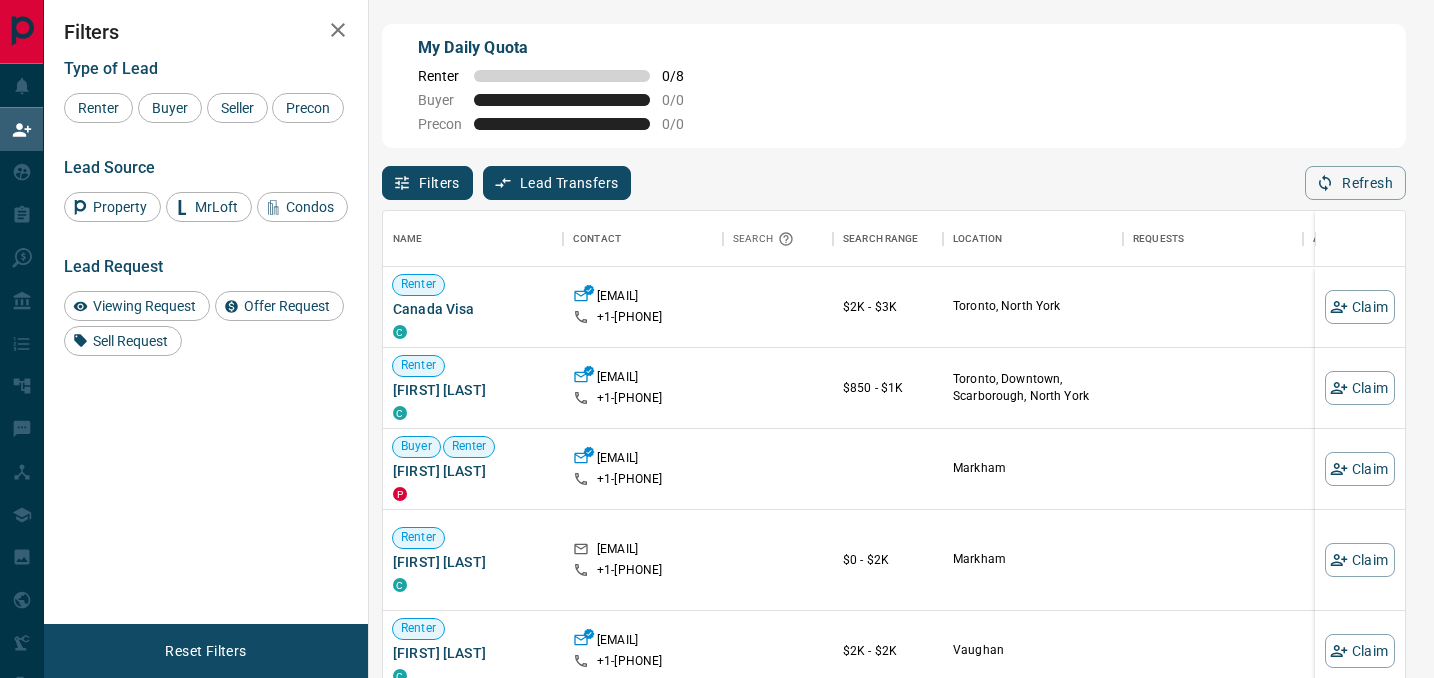 click 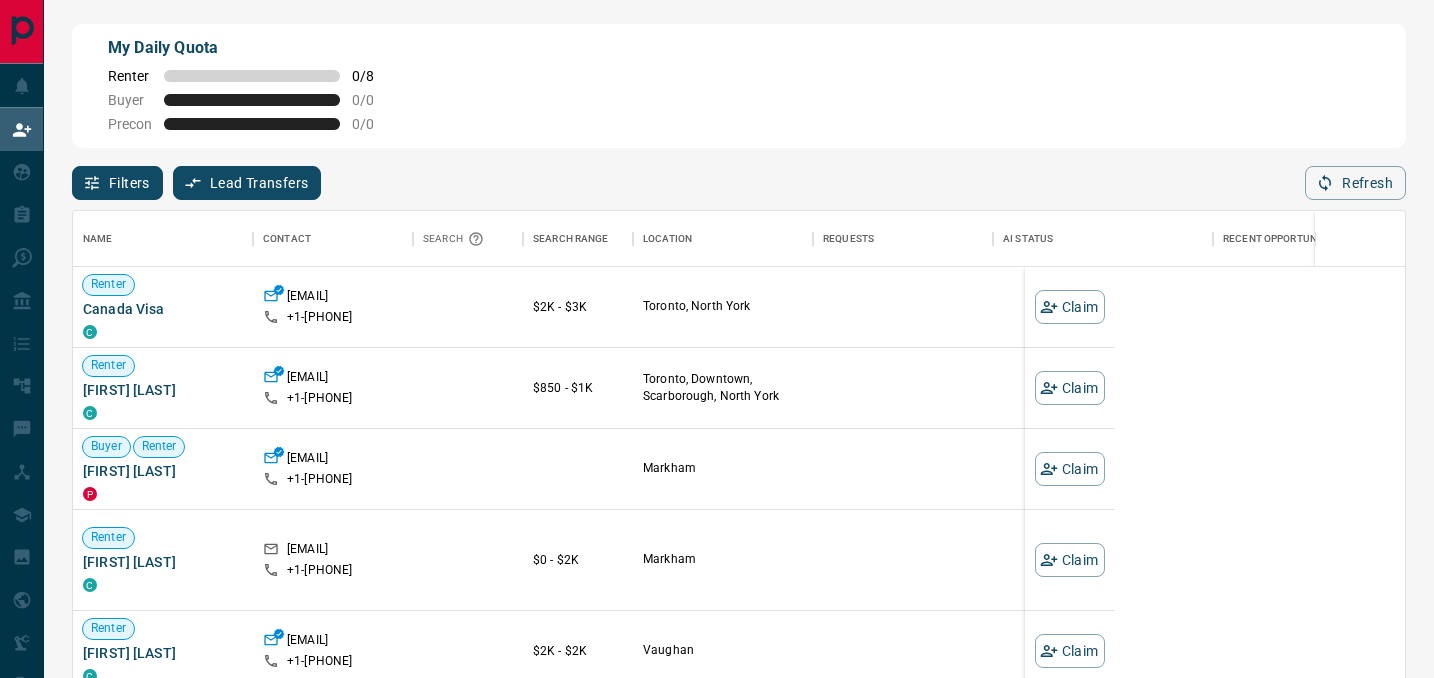 scroll, scrollTop: 0, scrollLeft: 1, axis: horizontal 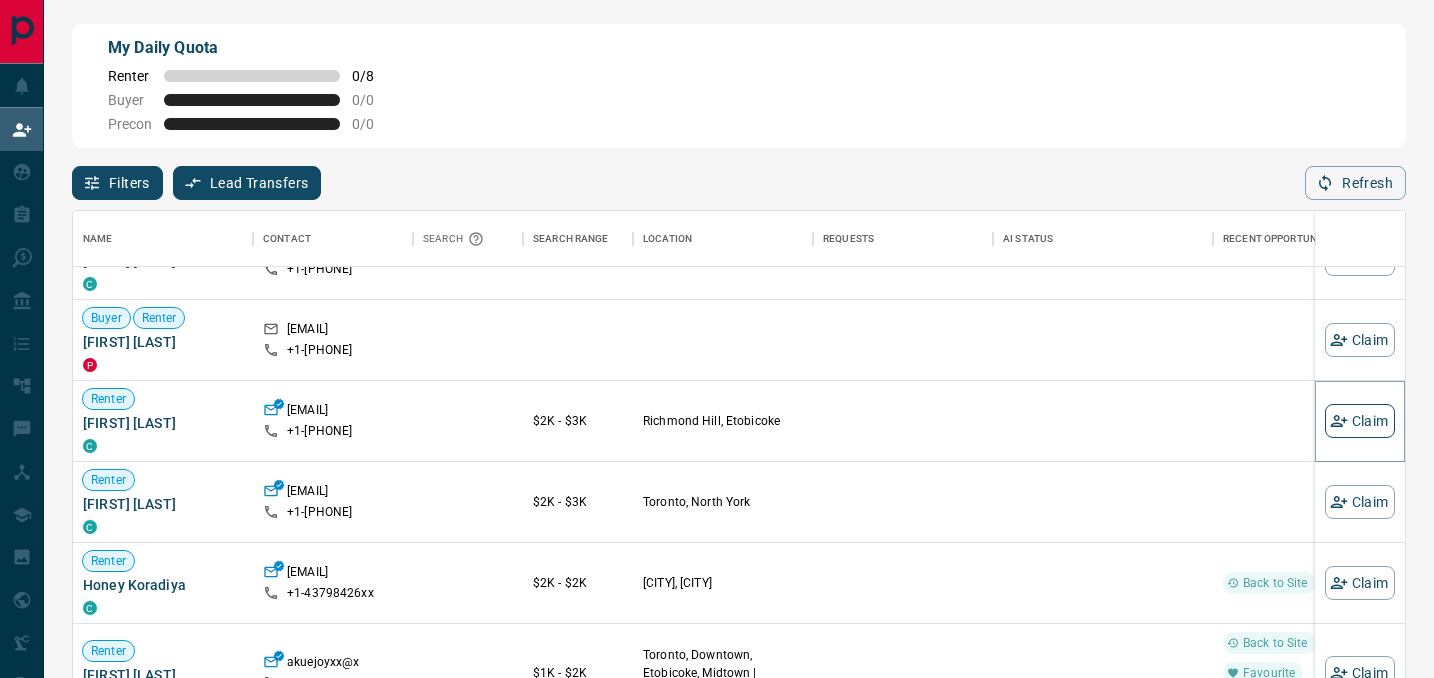 click on "Claim" at bounding box center [1360, 421] 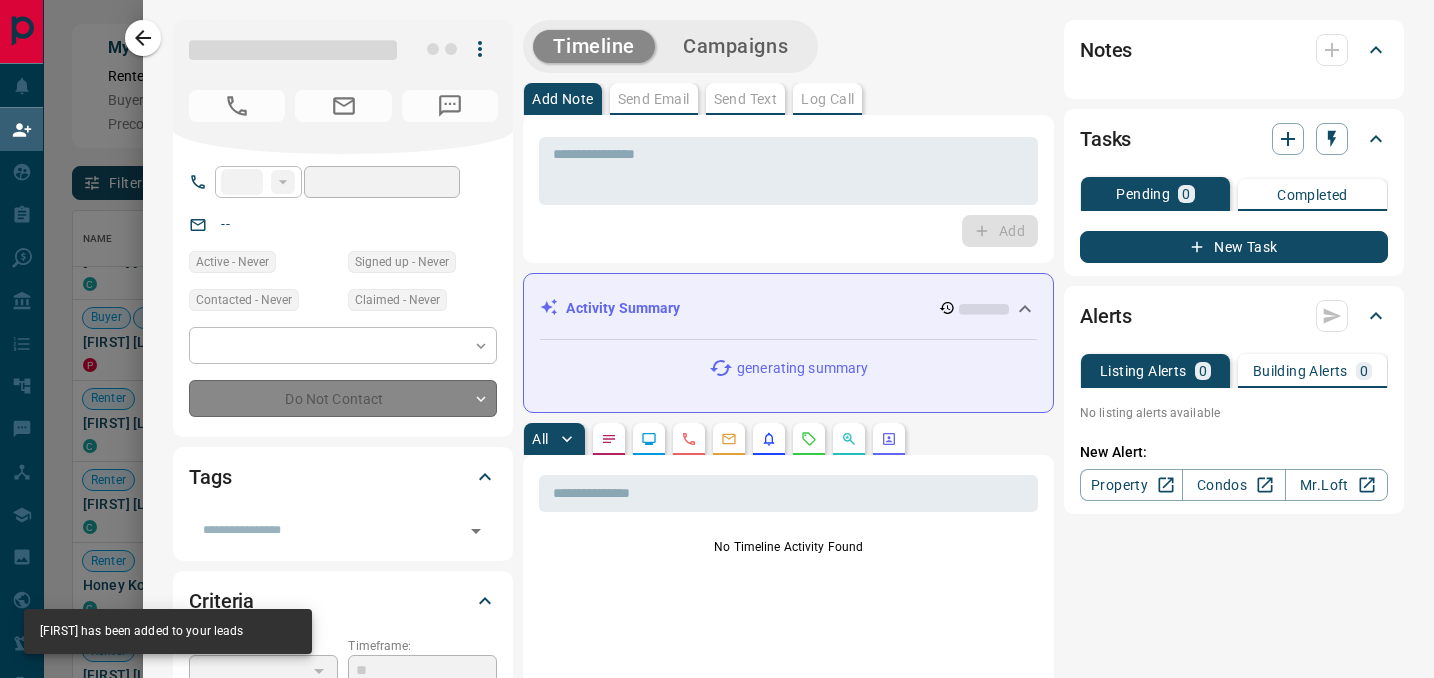 type on "**" 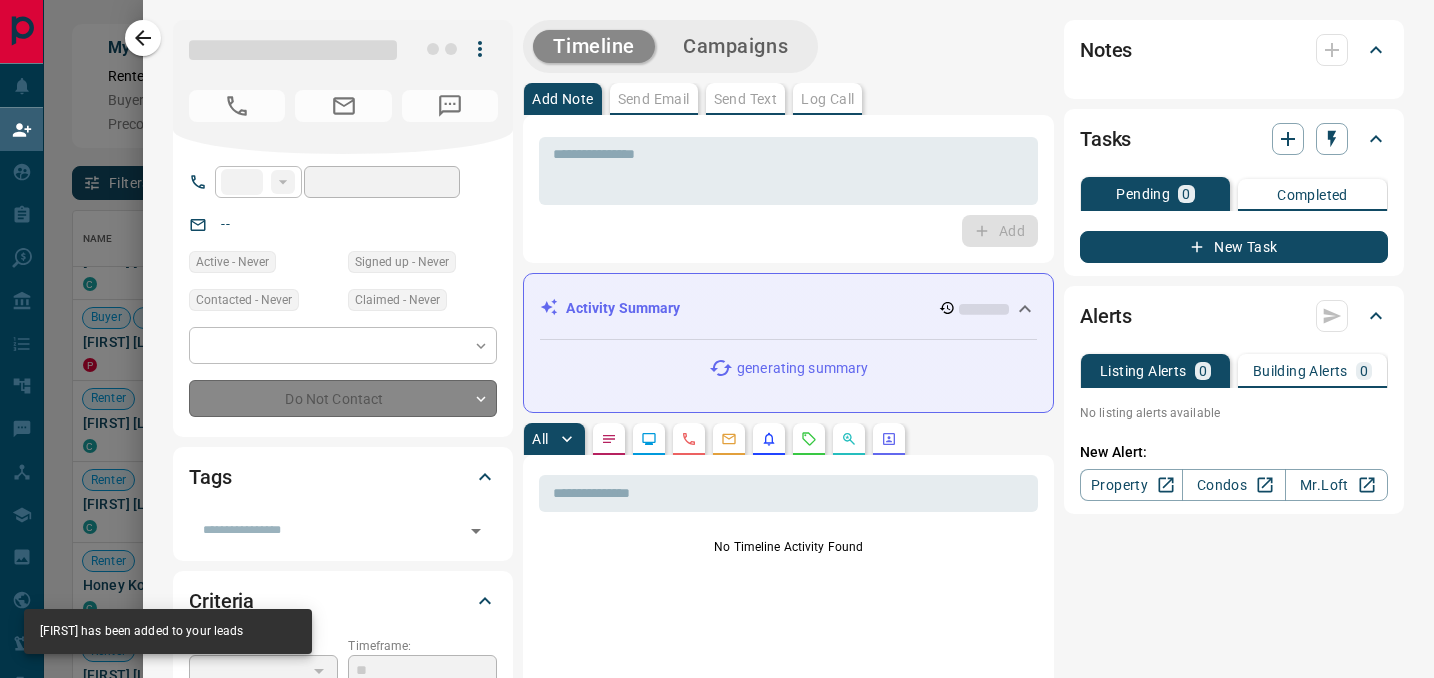 type on "**********" 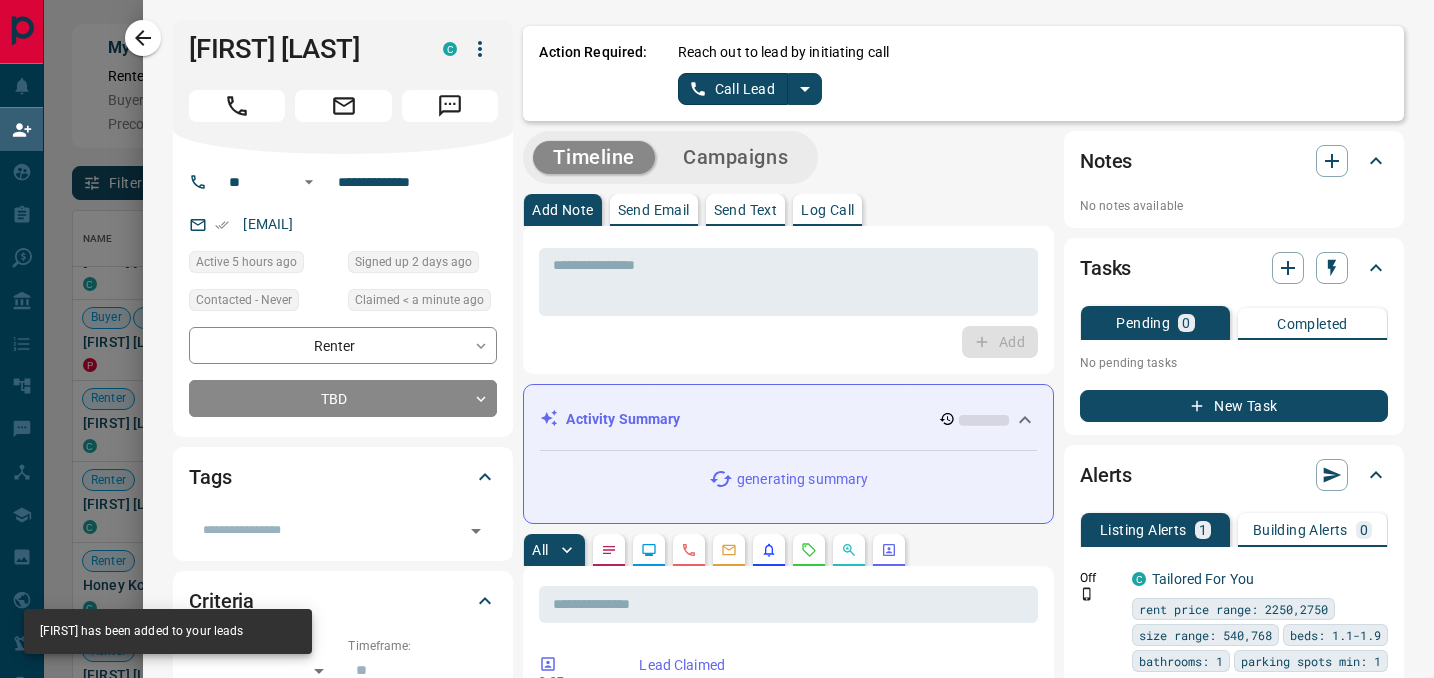 click at bounding box center (805, 89) 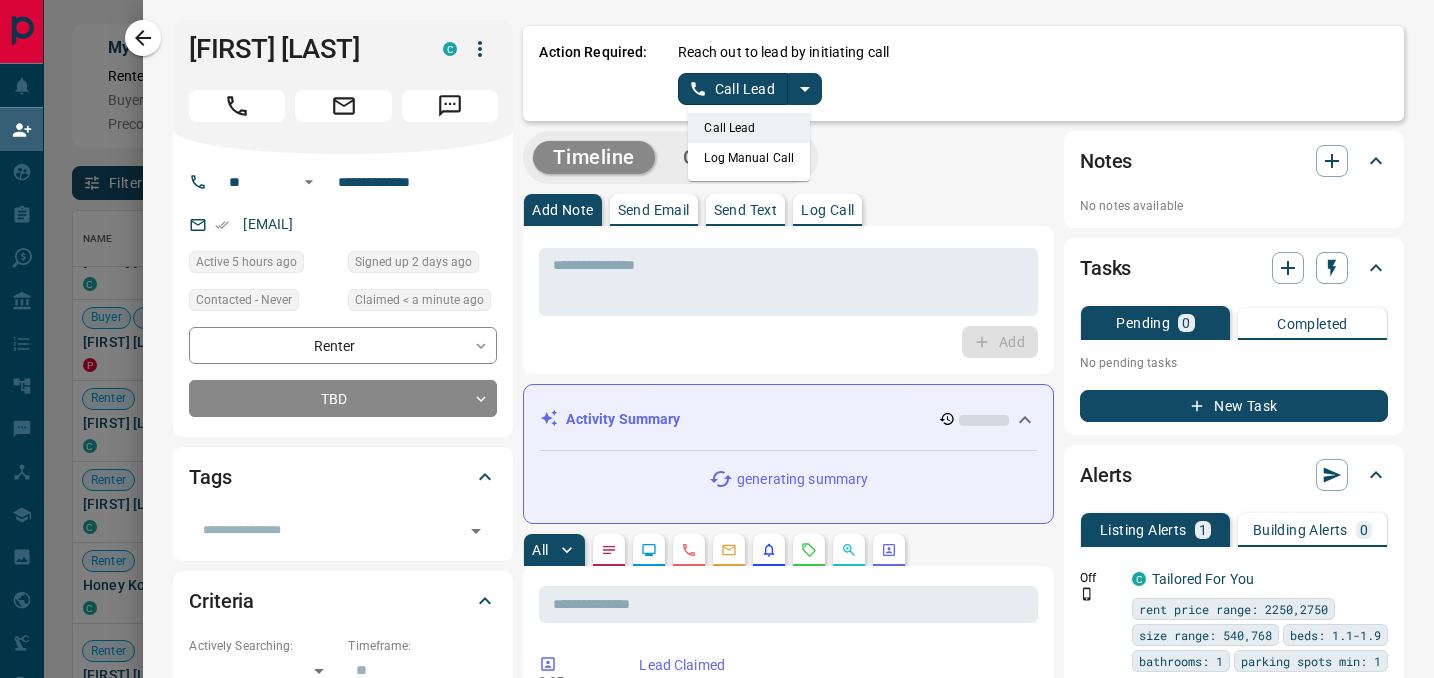 click on "Log Manual Call" at bounding box center (749, 158) 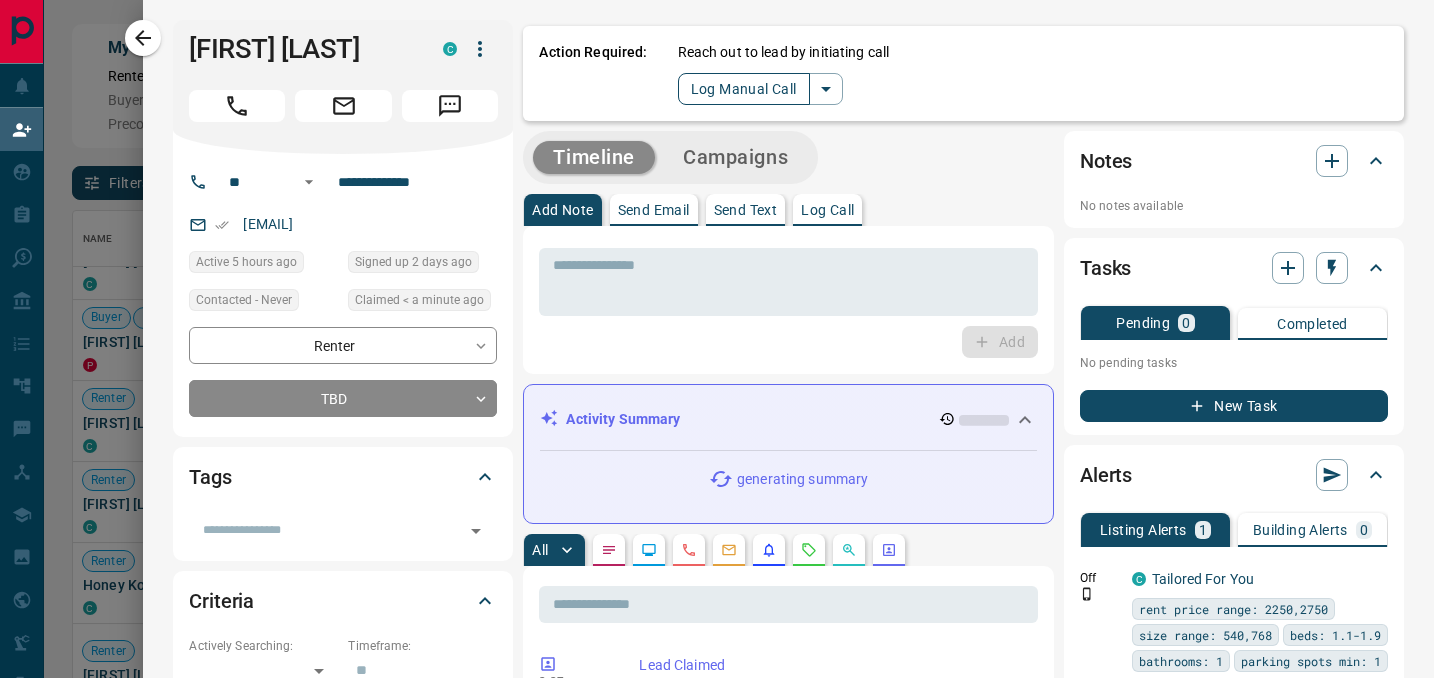 click on "Log Manual Call" at bounding box center [744, 89] 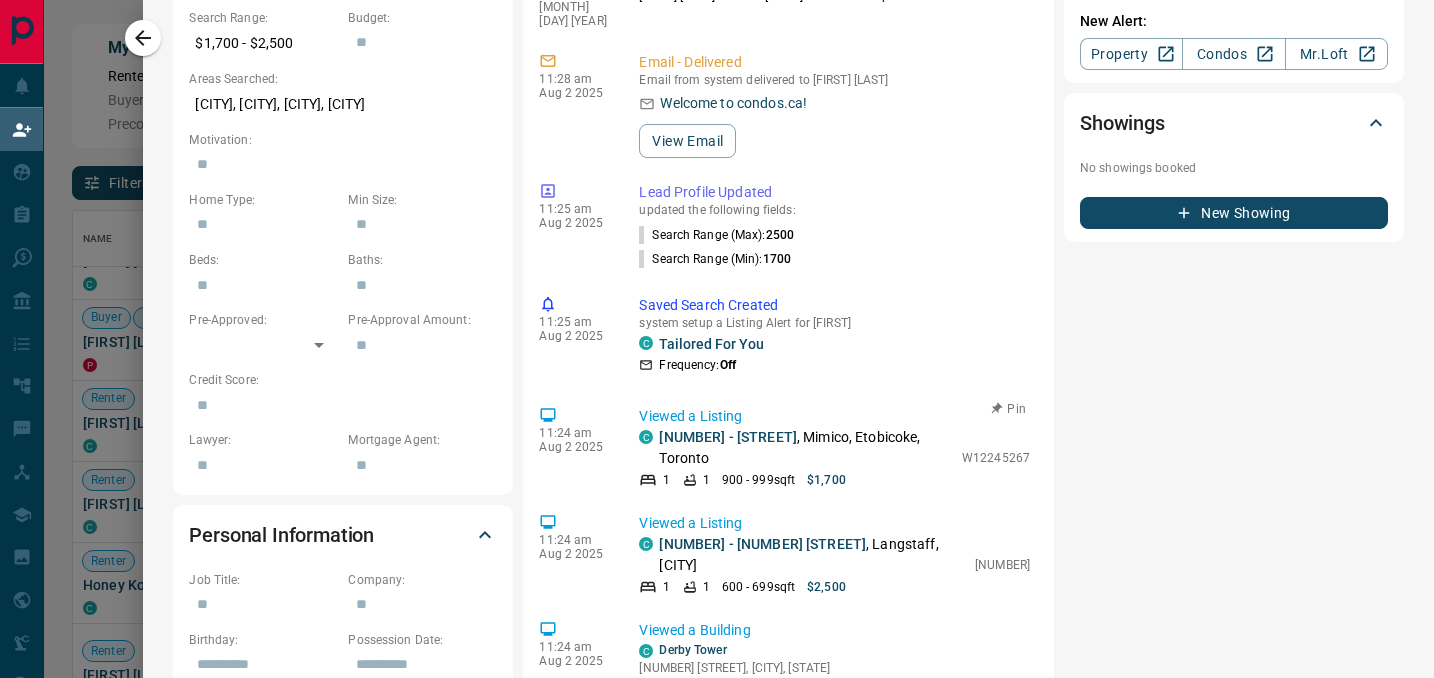 scroll, scrollTop: 0, scrollLeft: 0, axis: both 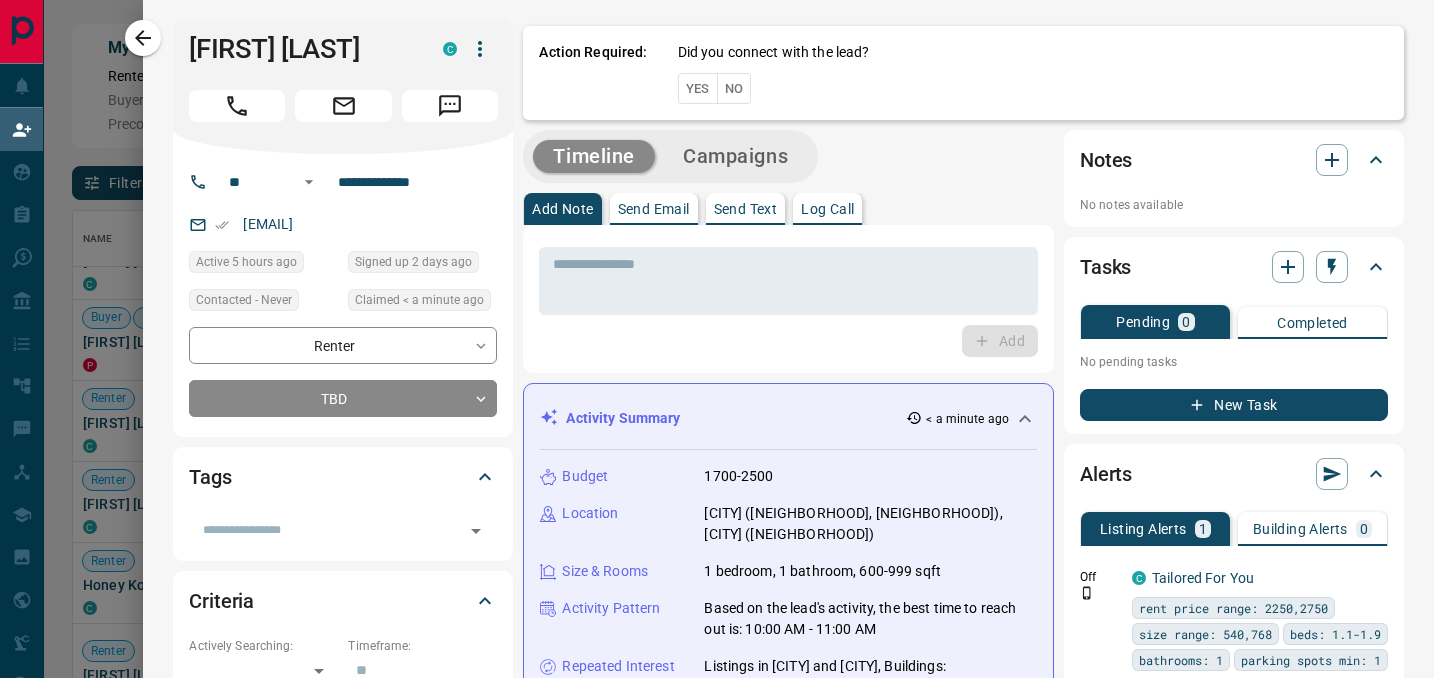 click on "Yes" at bounding box center (698, 88) 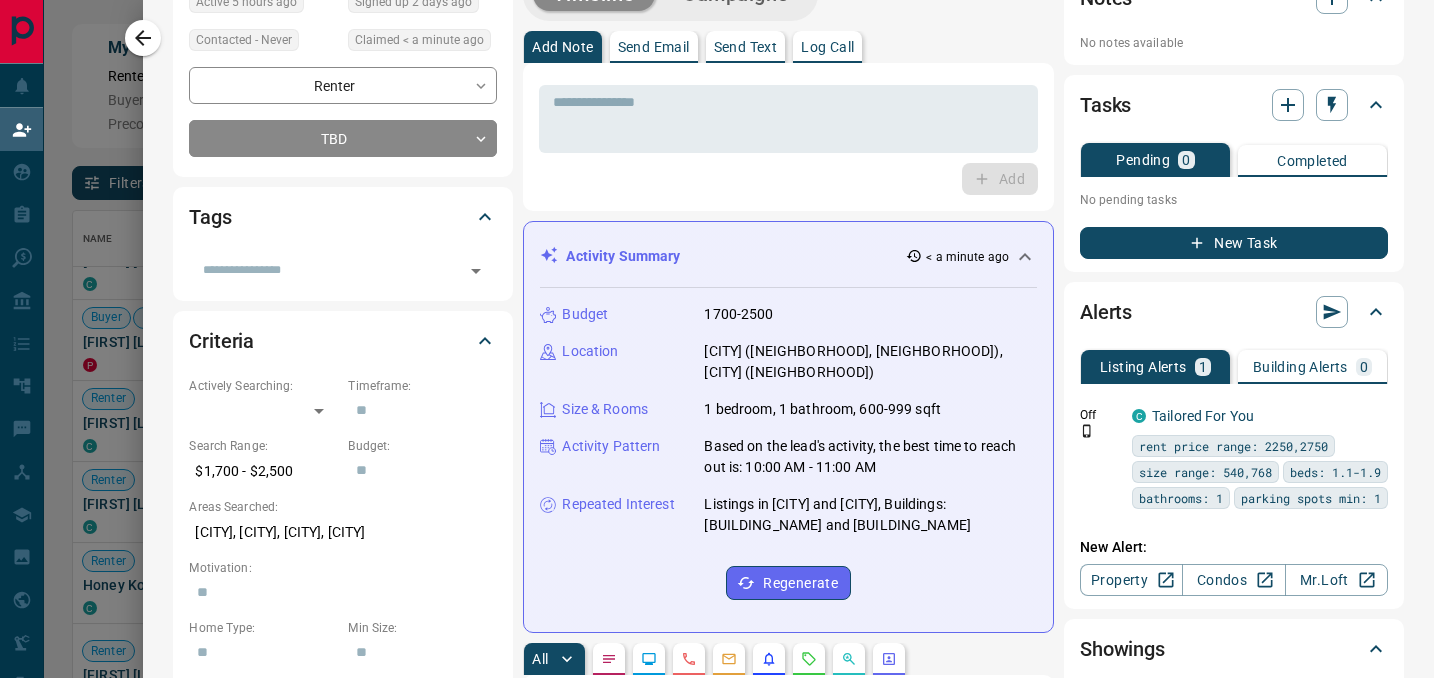 scroll, scrollTop: 0, scrollLeft: 0, axis: both 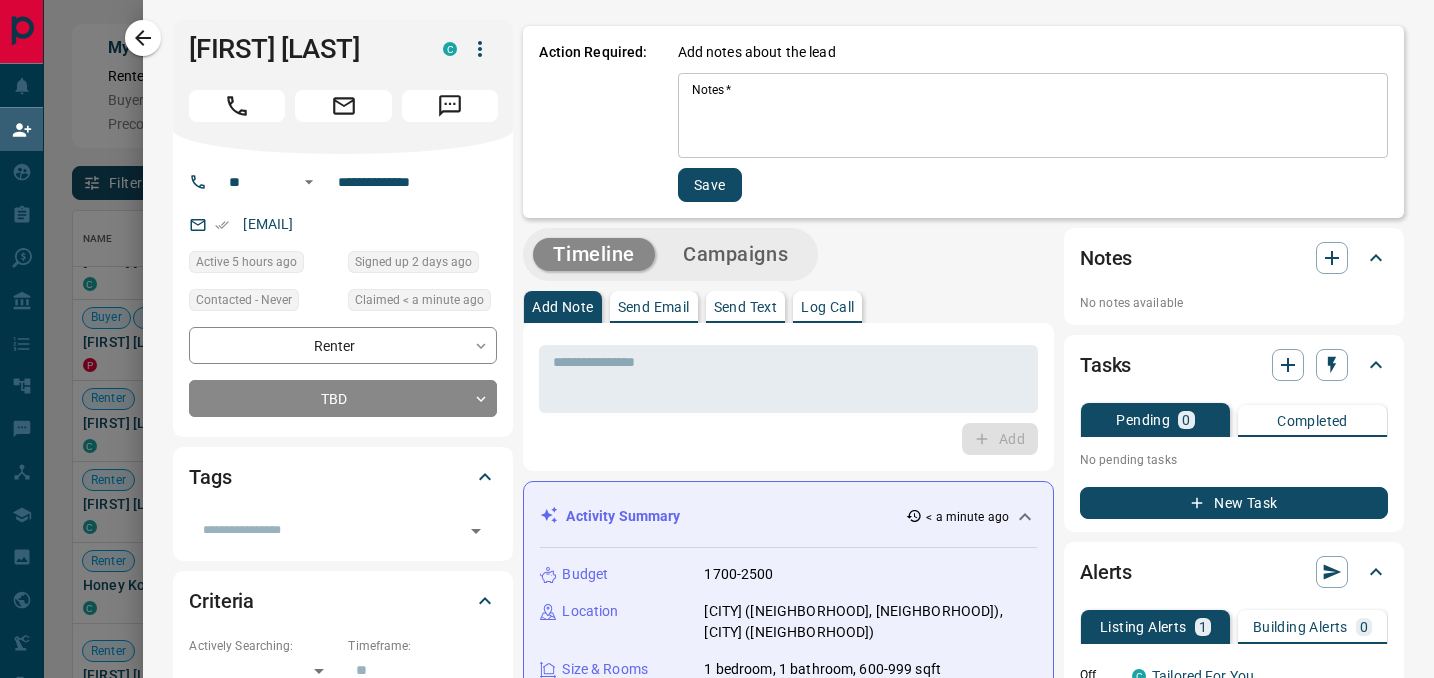 click on "Notes   *" at bounding box center [1033, 116] 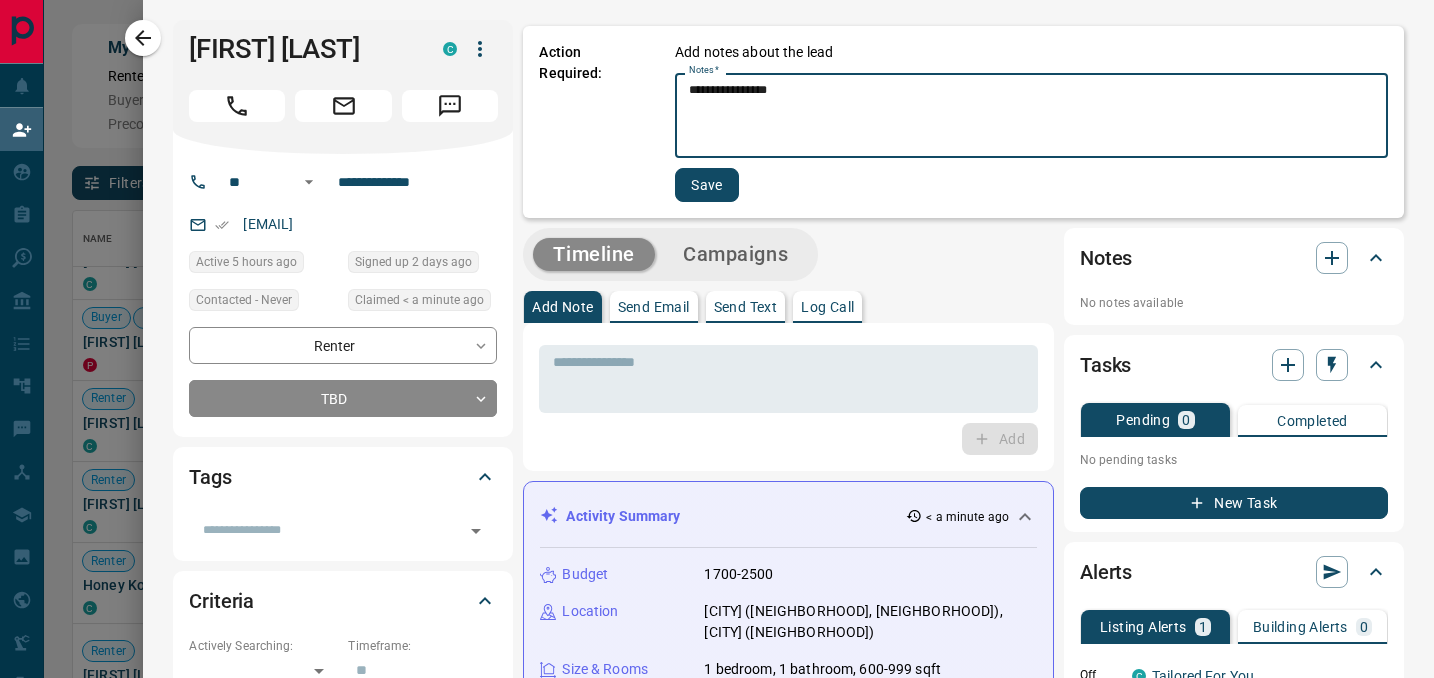 type on "**********" 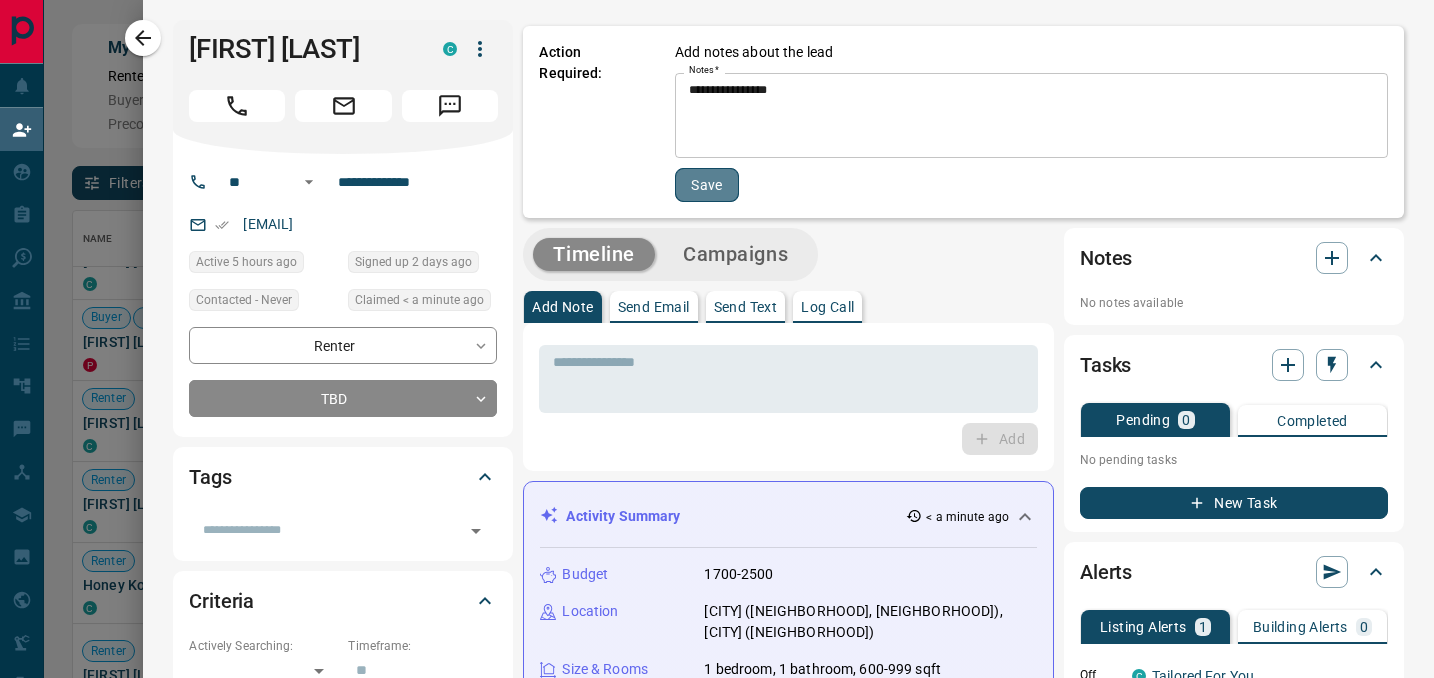 click on "Save" at bounding box center [707, 185] 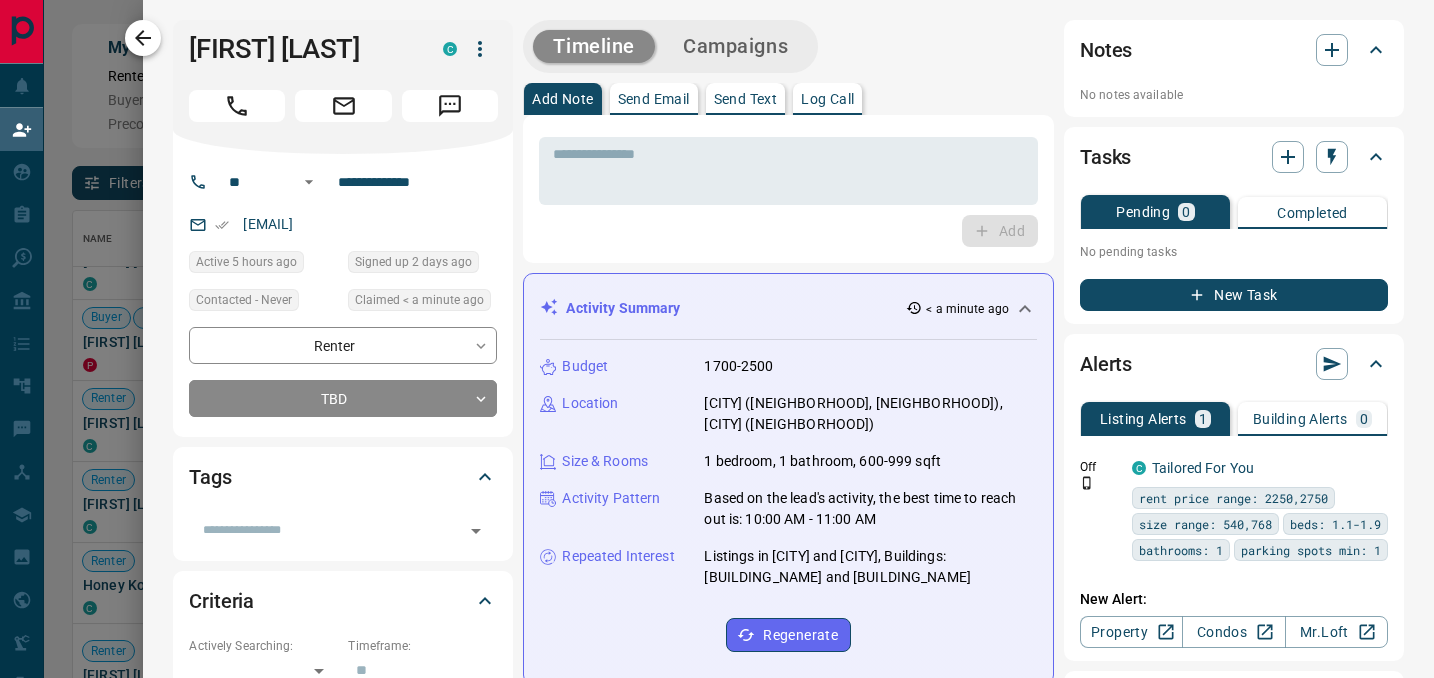 click 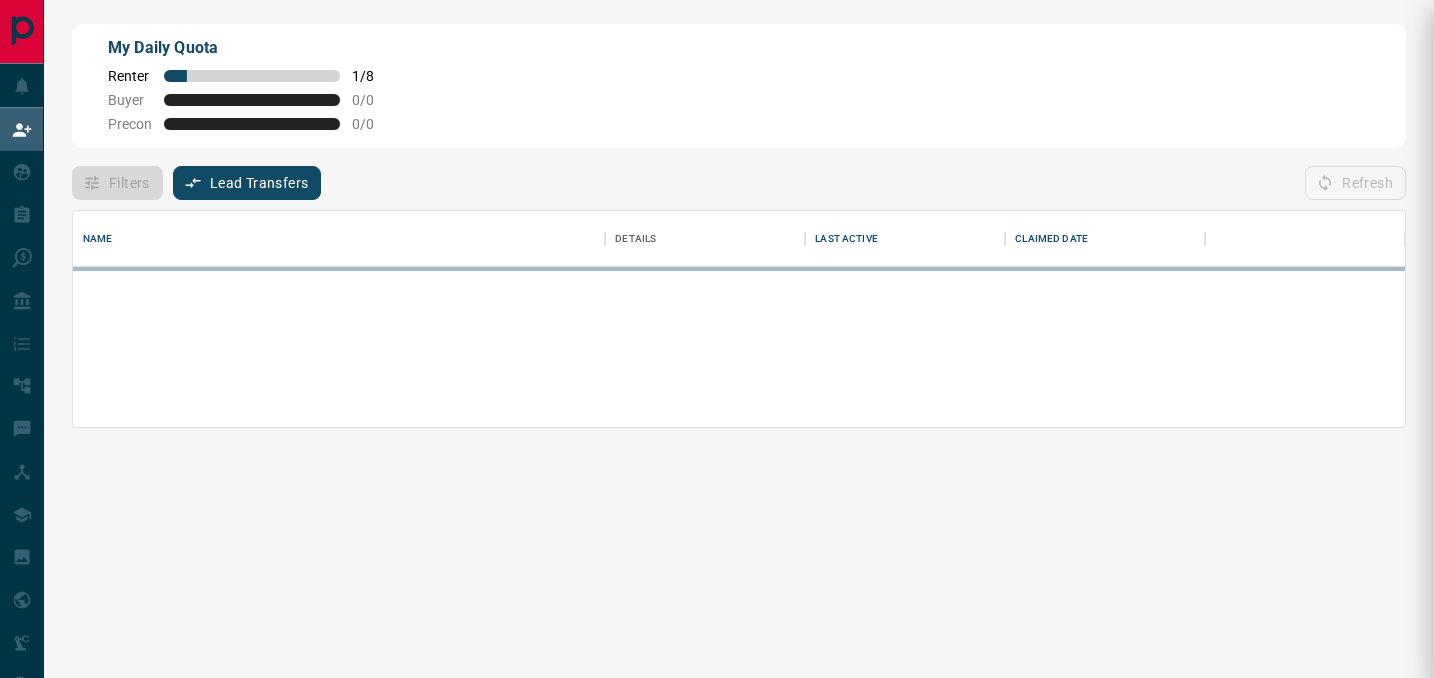 scroll, scrollTop: 0, scrollLeft: 0, axis: both 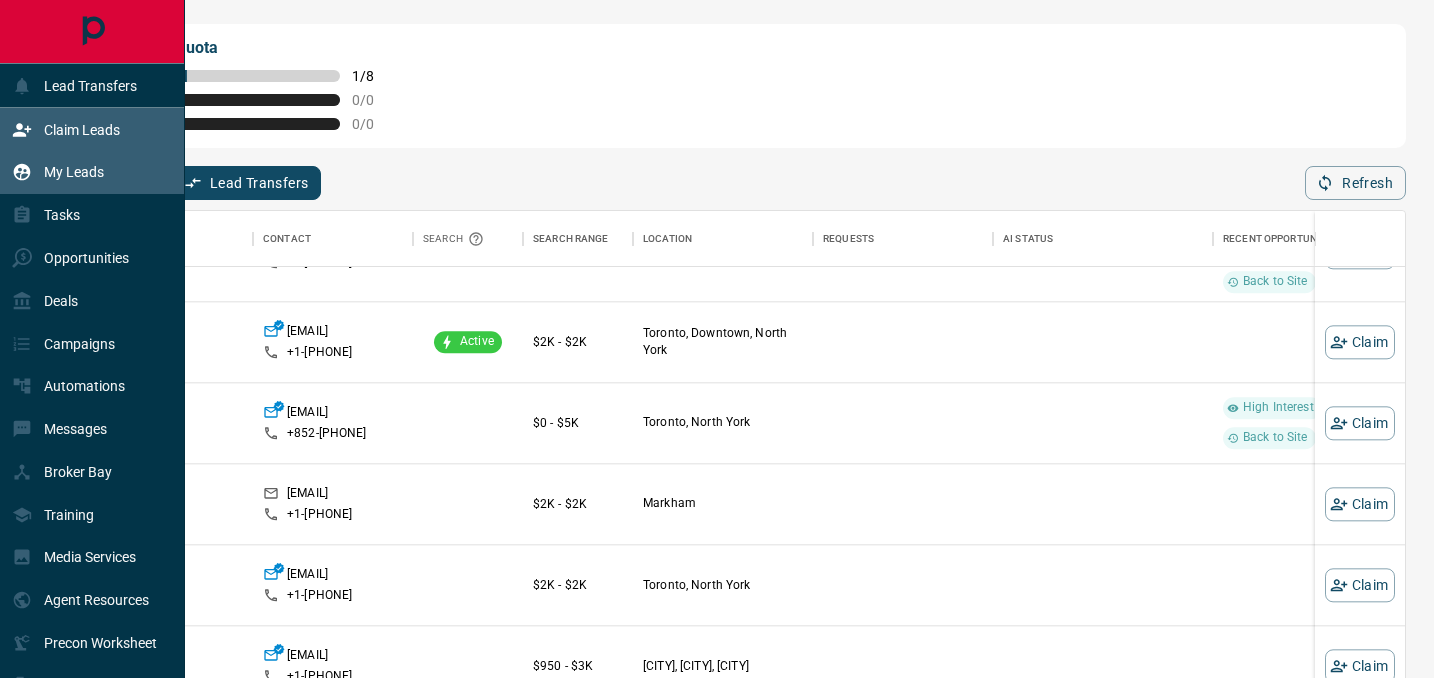 click on "My Leads" at bounding box center (58, 172) 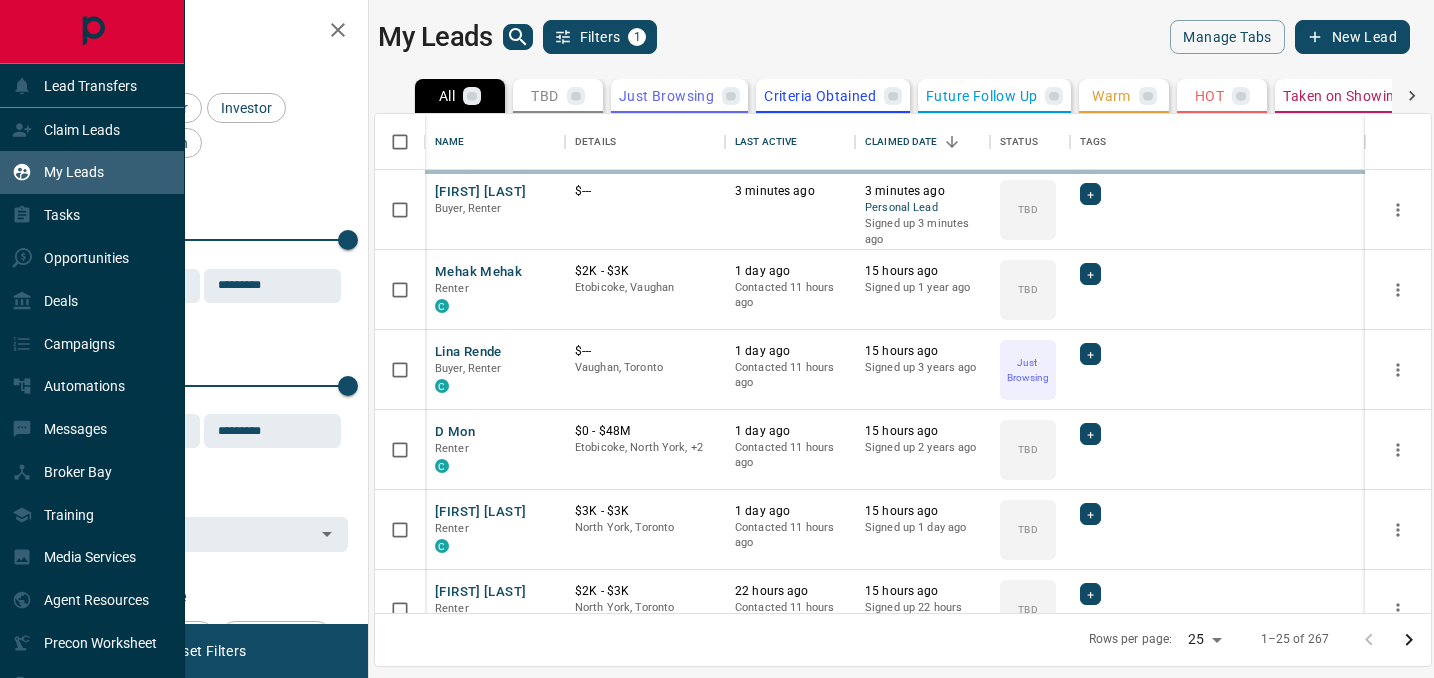 scroll, scrollTop: 1, scrollLeft: 1, axis: both 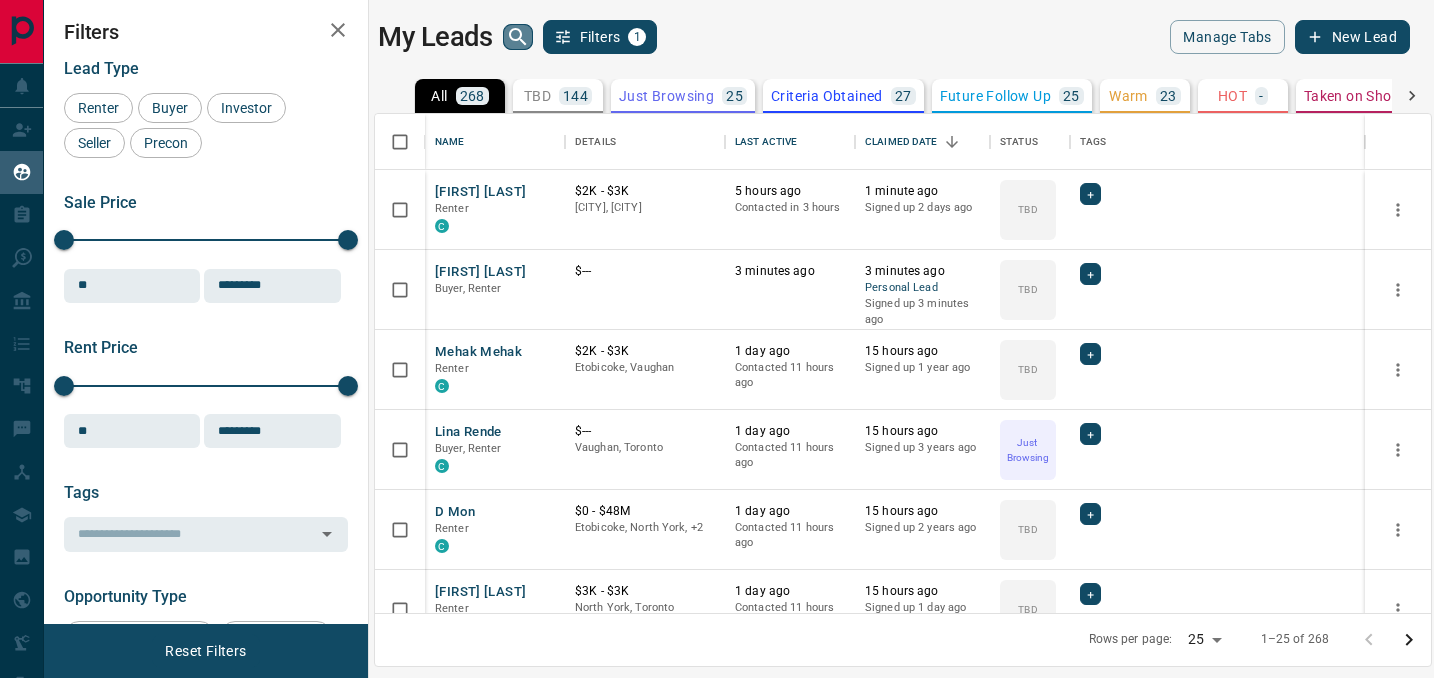 click 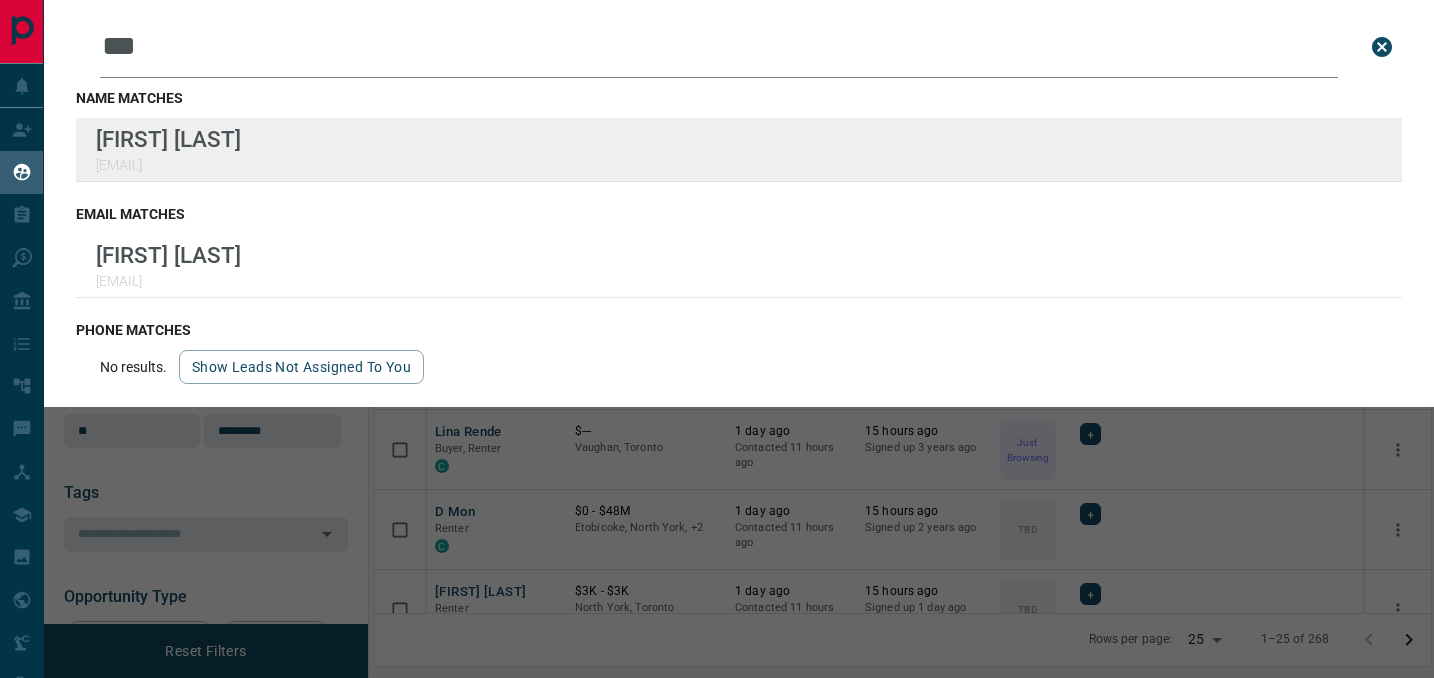 click on "name matches [FIRST] [LAST] email matches [FIRST] [LAST] email matches [FIRST] [LAST] phone matches No results. Show leads not assigned to you id matches No results. Show leads not assigned to you Filters 1 Manage Tabs New Lead All 268 TBD 144 Do Not Contact - Not Responsive 8 Bogus 3 Just Browsing 25 Criteria Obtained 27 Future Follow Up 25 Warm 23 HOT - Taken on Showings 3 Submitted Offer 1 Client 9 Name Details Last Active Claimed Date Status Tags [FIRST] [LAST] Renter C $2K - $3K [CITY], [CITY] 5 hours ago Contacted in 3 hours 1 minute ago Signed up 2 days ago TBD + [FIRST] [LAST] Buyer, Renter $--- 3 minutes ago 3 minutes ago Personal Lead Signed up 3 minutes ago TBD + [FIRST] [LAST] Renter C $2K - $3K [CITY], [CITY] 1 day ago 15 hours ago +" at bounding box center [717, 326] 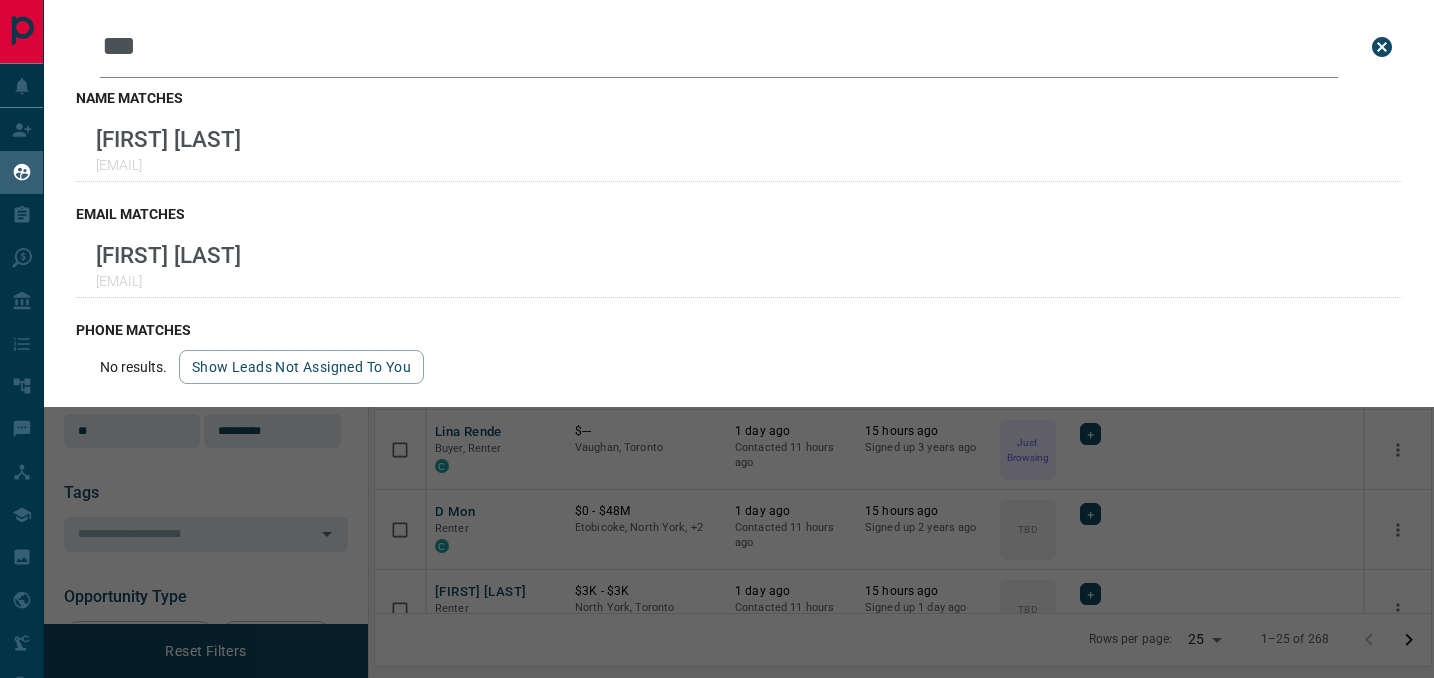 click on "***" at bounding box center [719, 47] 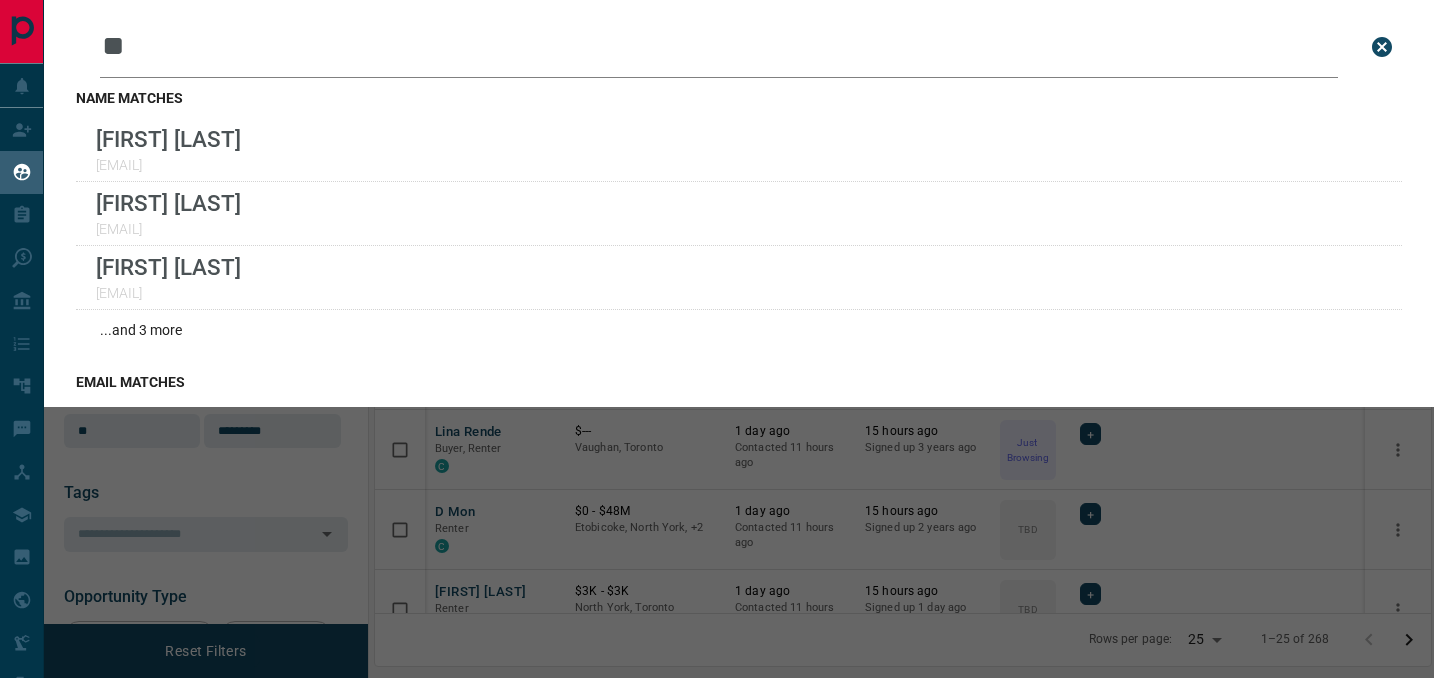 type on "*" 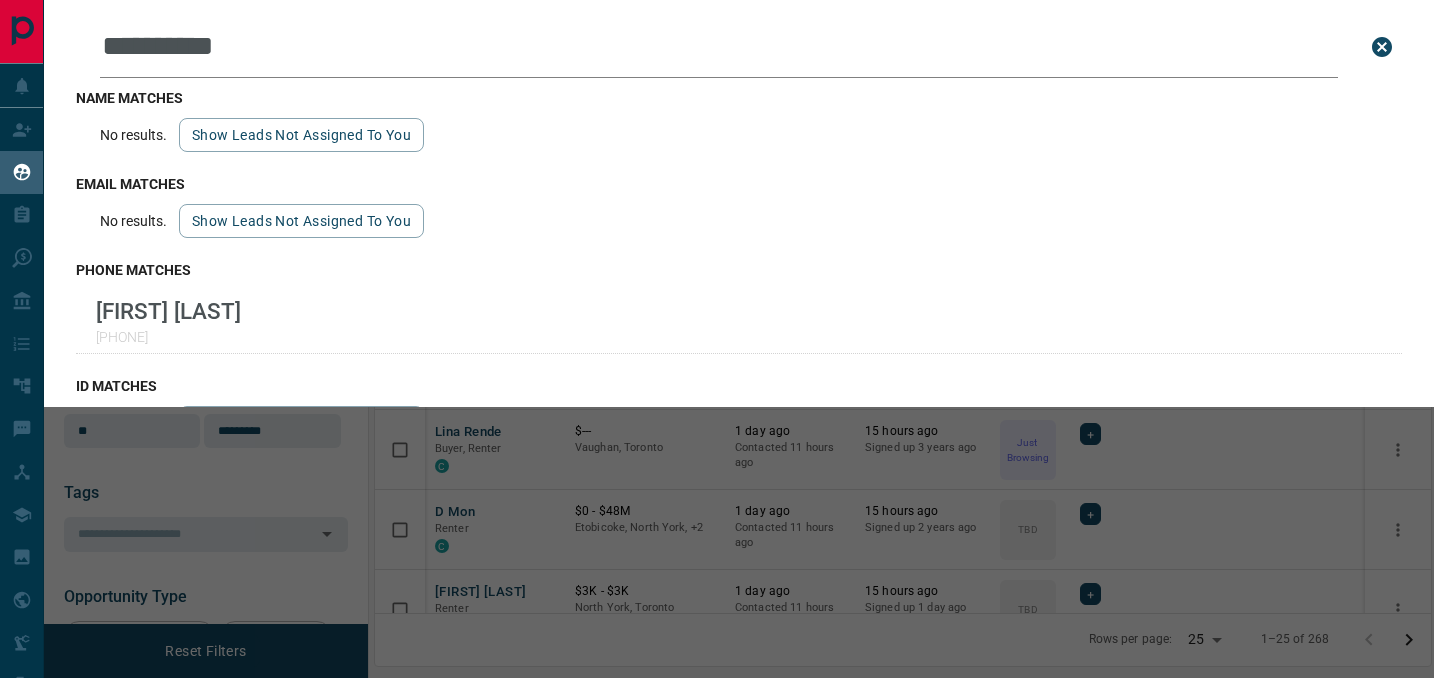 type on "**********" 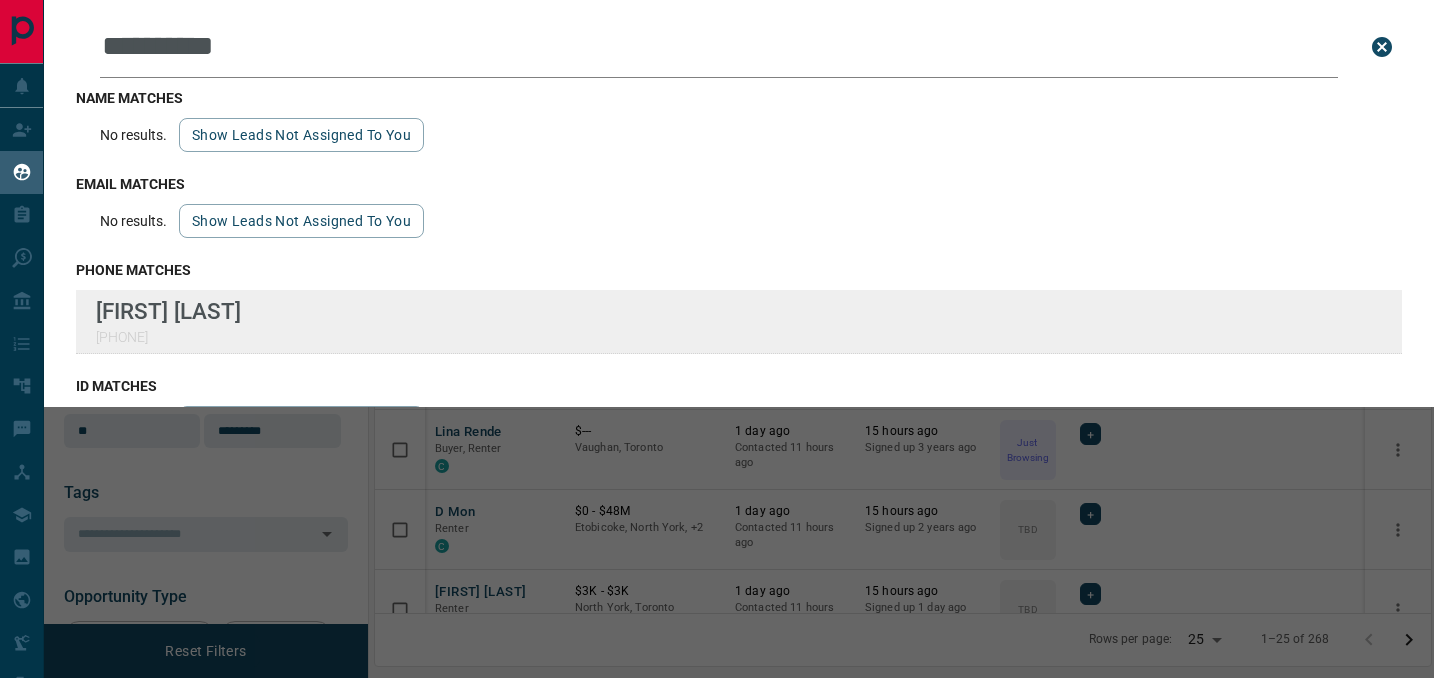 click on "name matches No results. Show leads not assigned to you email matches No results. Show leads not assigned to you phone matches [FIRST] [LAST] [PHONE] id matches No results. Show leads not assigned to you Filters 1 Manage Tabs New Lead All 268 TBD 144 Do Not Contact - Not Responsive 8 Bogus 3 Just Browsing 25 Criteria Obtained 27 Future Follow Up 25 Warm 23 HOT - Taken on Showings 3 Submitted Offer 1 Client 9 Name Details Last Active Claimed Date Status Tags [FIRST] [LAST] Renter C $2K - $3K [CITY], [CITY] 1 day ago" at bounding box center [717, 326] 